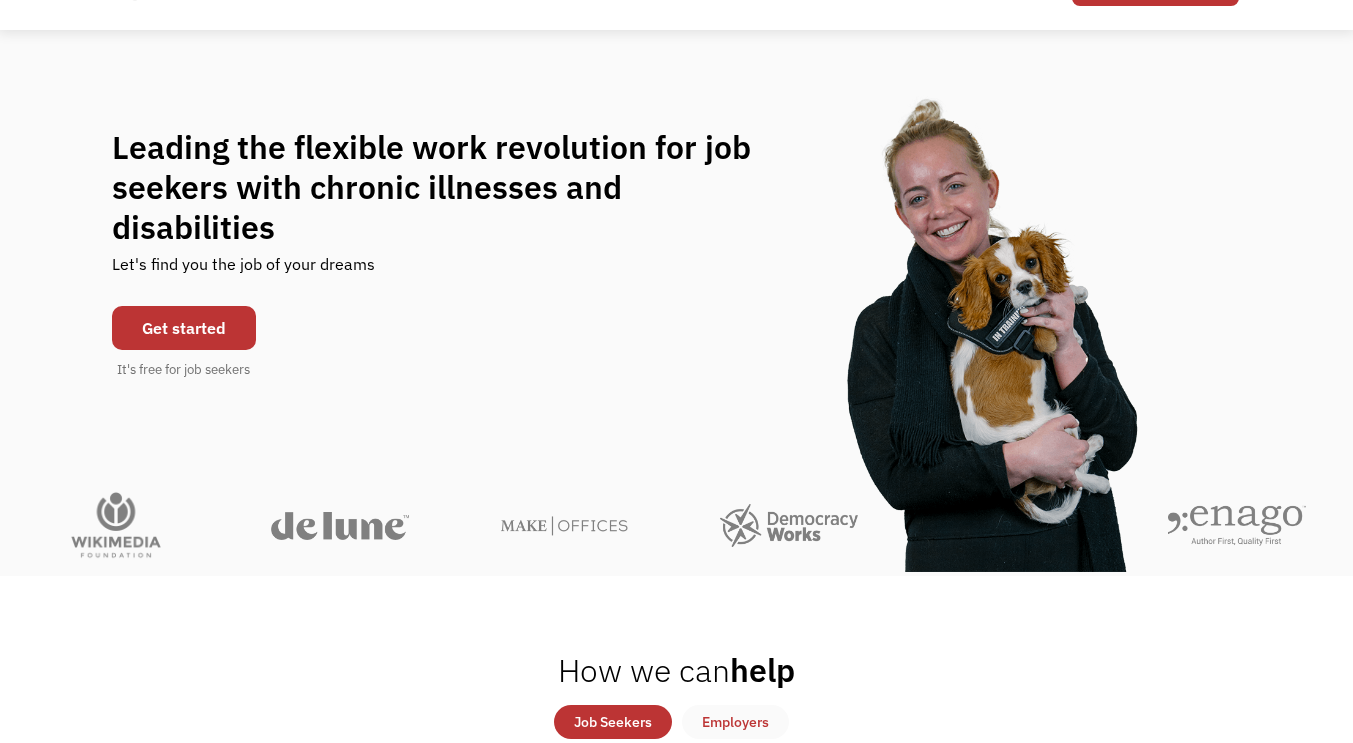 scroll, scrollTop: 272, scrollLeft: 0, axis: vertical 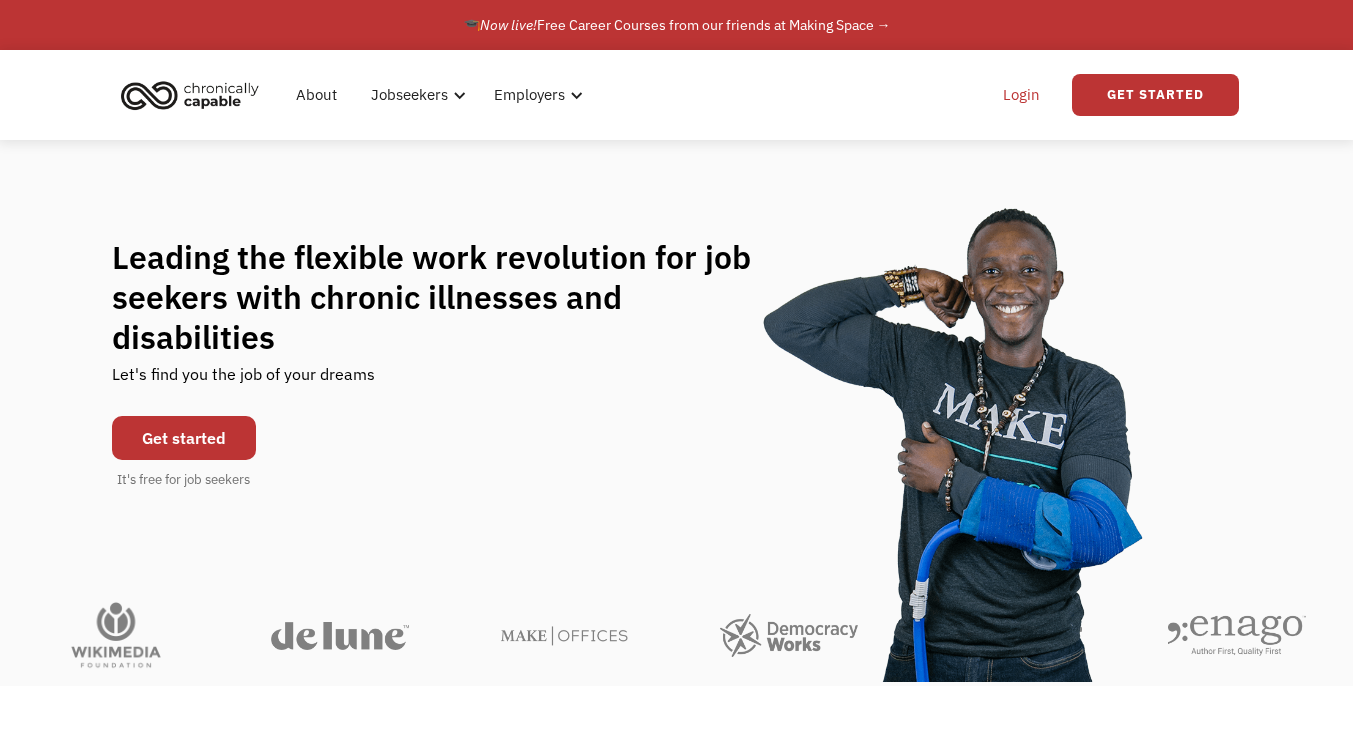 click on "Login" at bounding box center (1021, 95) 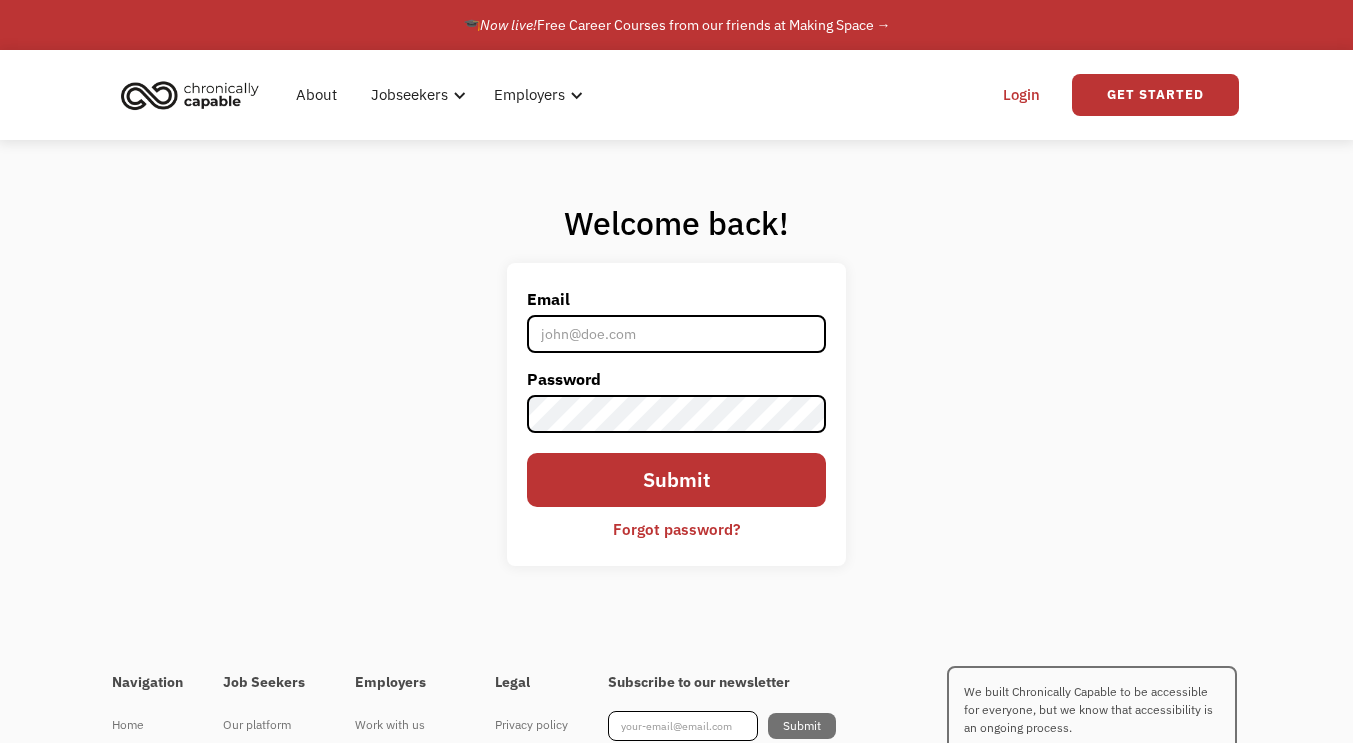 scroll, scrollTop: 0, scrollLeft: 0, axis: both 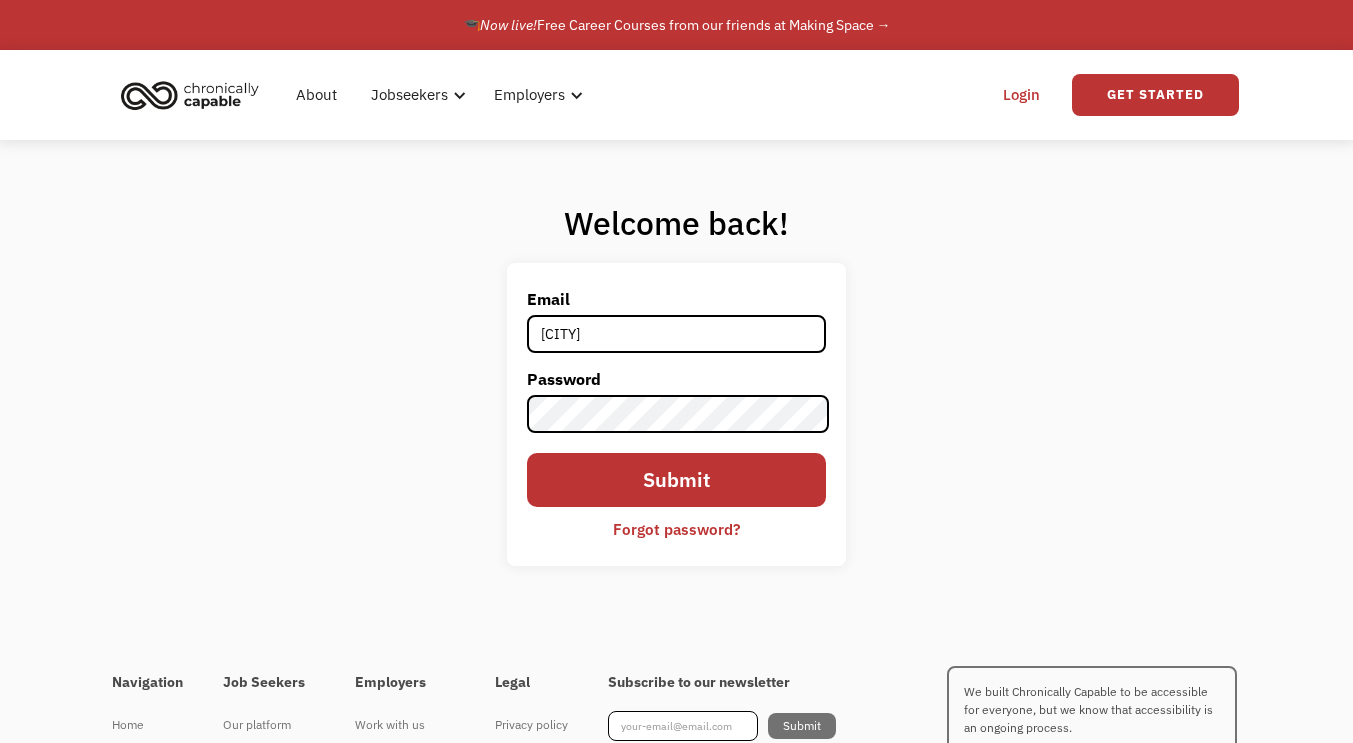 type on "Lauraannsorenson@gmail.com" 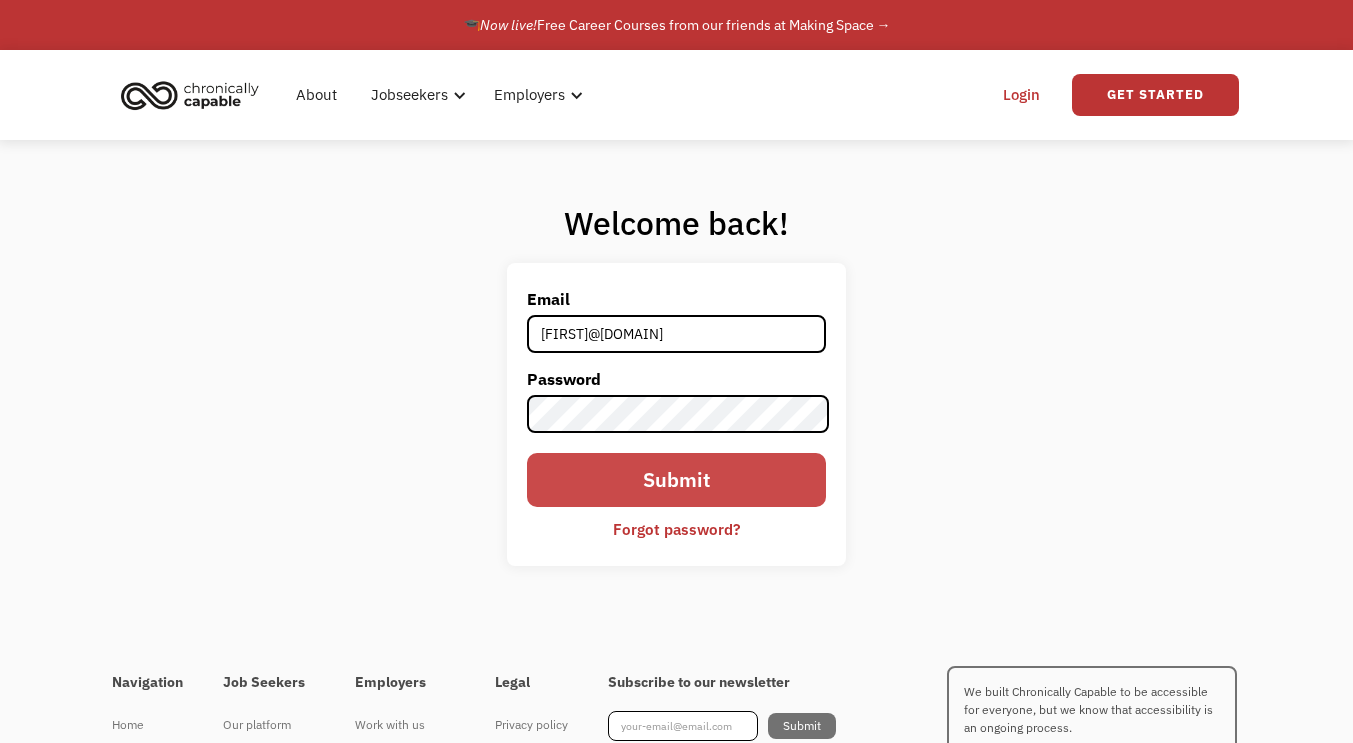click on "Submit" at bounding box center [676, 480] 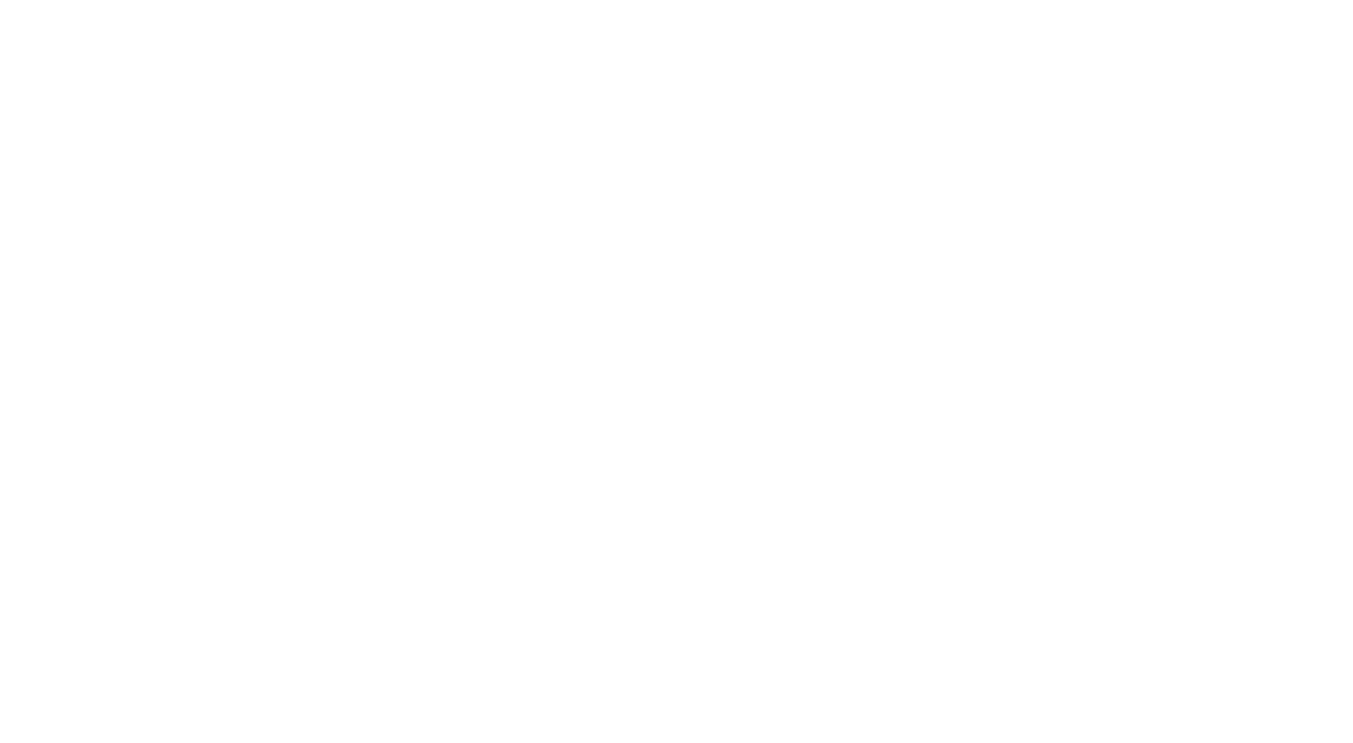 scroll, scrollTop: 0, scrollLeft: 0, axis: both 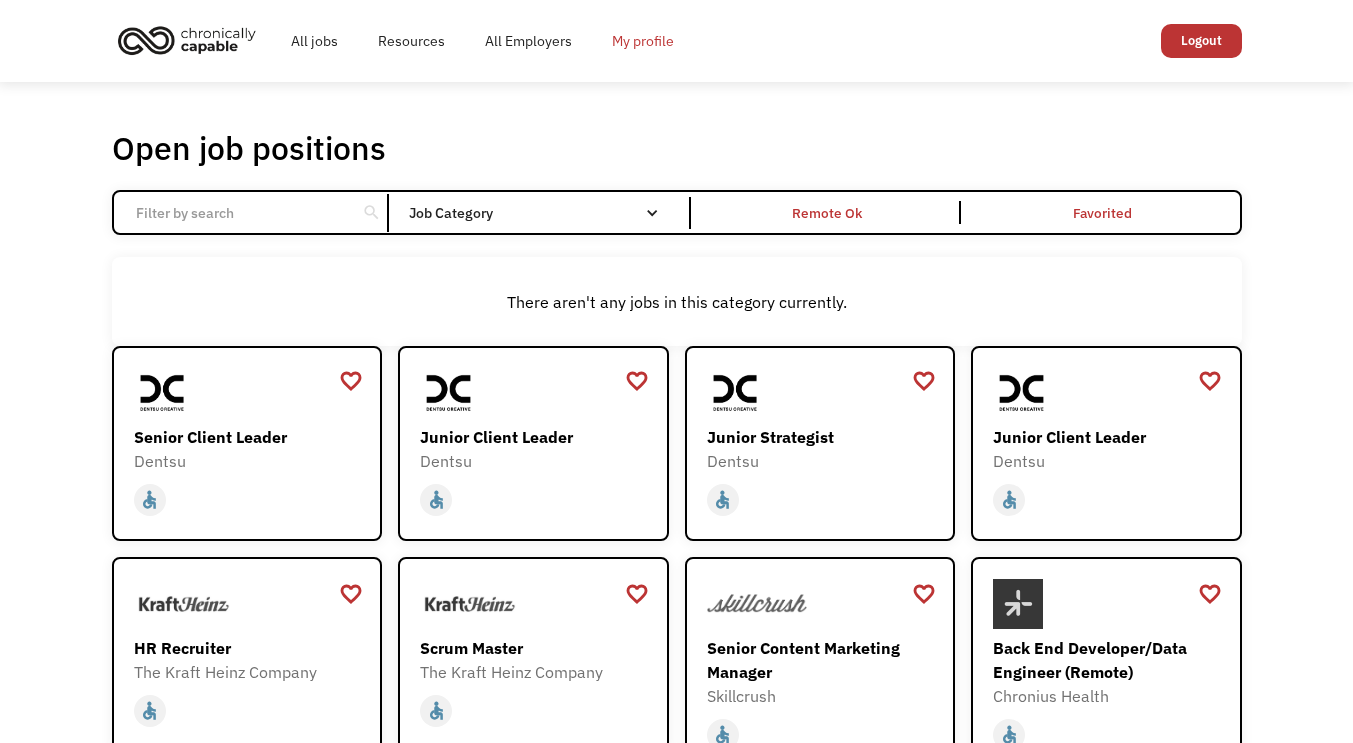 click on "My profile" at bounding box center (643, 41) 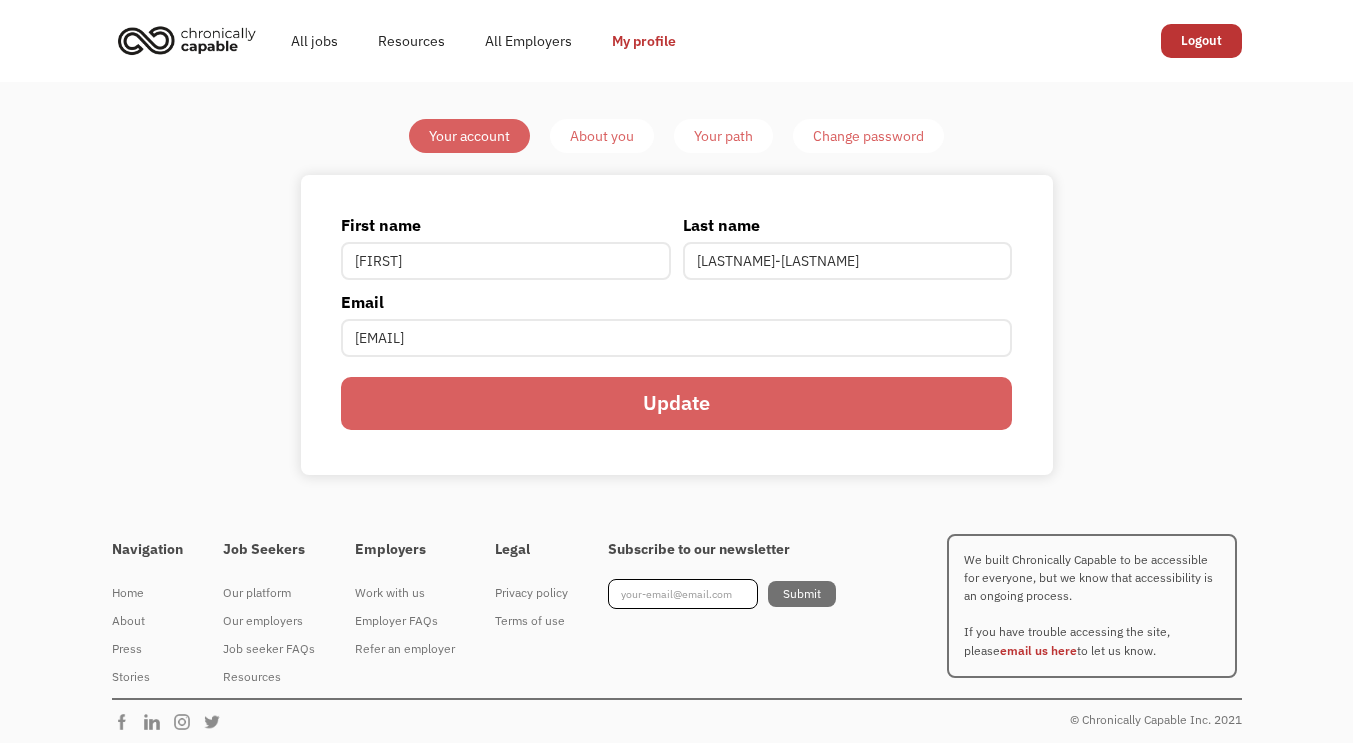 scroll, scrollTop: 0, scrollLeft: 0, axis: both 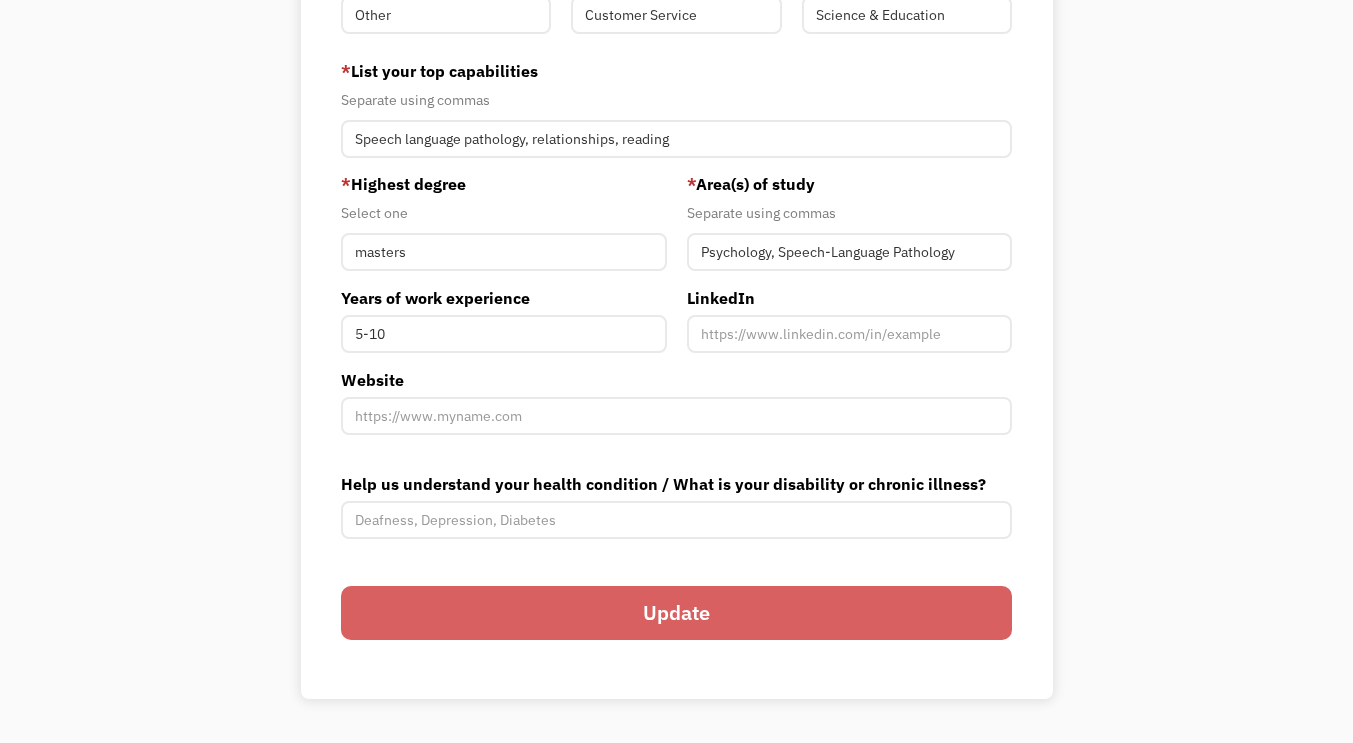 click on "Your Account About you Your Path Change password Resume View your current resume
Upload Resume Uploading... fileuploaded.jpg Upload failed. Max size for files is 10 MB. Upload Resume Uploading... fileuploaded.jpg Upload failed. Max size for files is 10 MB. Update 688d20eb62b1aef206faf184 Laura Sorenson-Blackburn Your resume has been uploaded! Oops! Something went wrong while submitting the form. 688d20eb62b1aef206faf184 lauraannsorenson@gmail.com Laura Sorenson-Blackburn Word of Mouth * What are your superpowers? * Required fields Separate using commas Superpower #1 Other Superpower #2 (optional) Customer Service Superpower #3 (optional) Science & Education * List your top capabilities Separate using commas Speech language pathology, relationships, reading * Highest degree Select one masters Years of work experience 5-10 * Area(s) of study Separate using commas Psychology, Speech-Language Pathology LinkedIn Website Help us understand your health condition / What is your disability or chronic illness?" at bounding box center (676, 102) 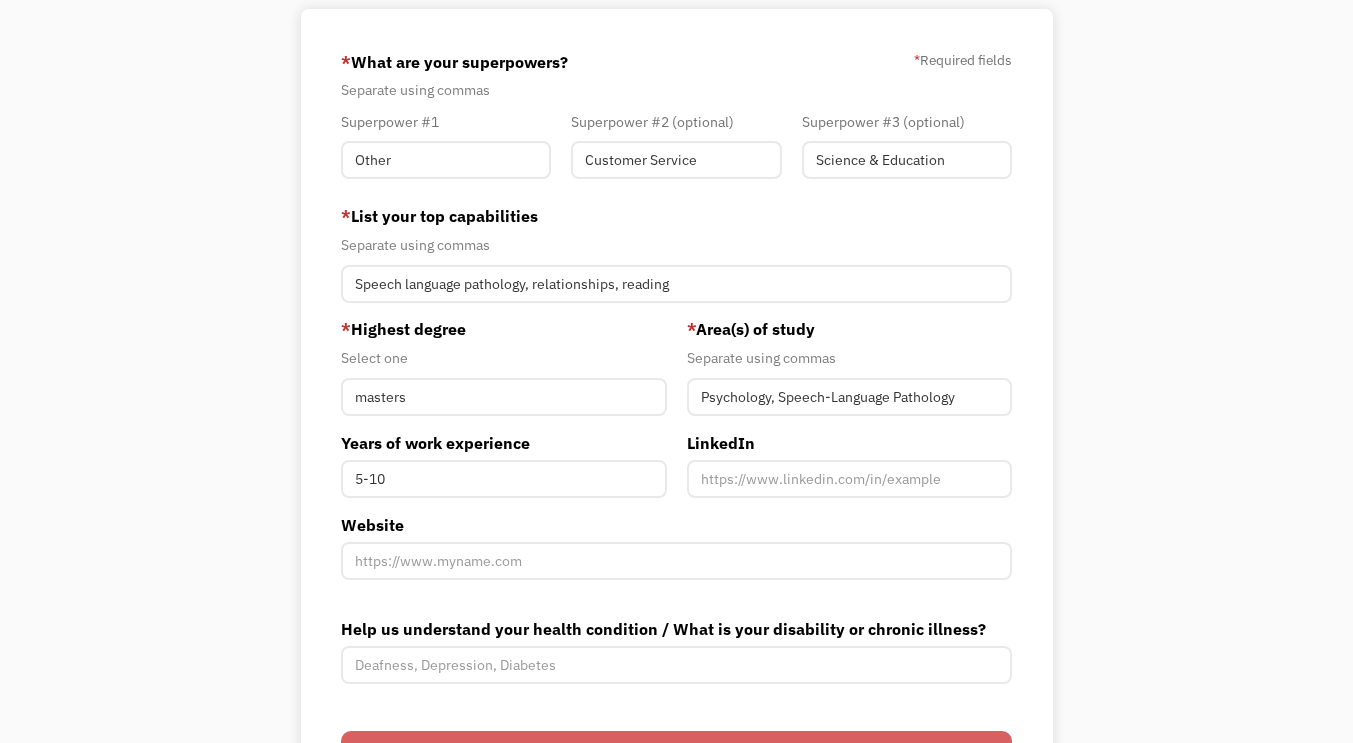 scroll, scrollTop: 471, scrollLeft: 0, axis: vertical 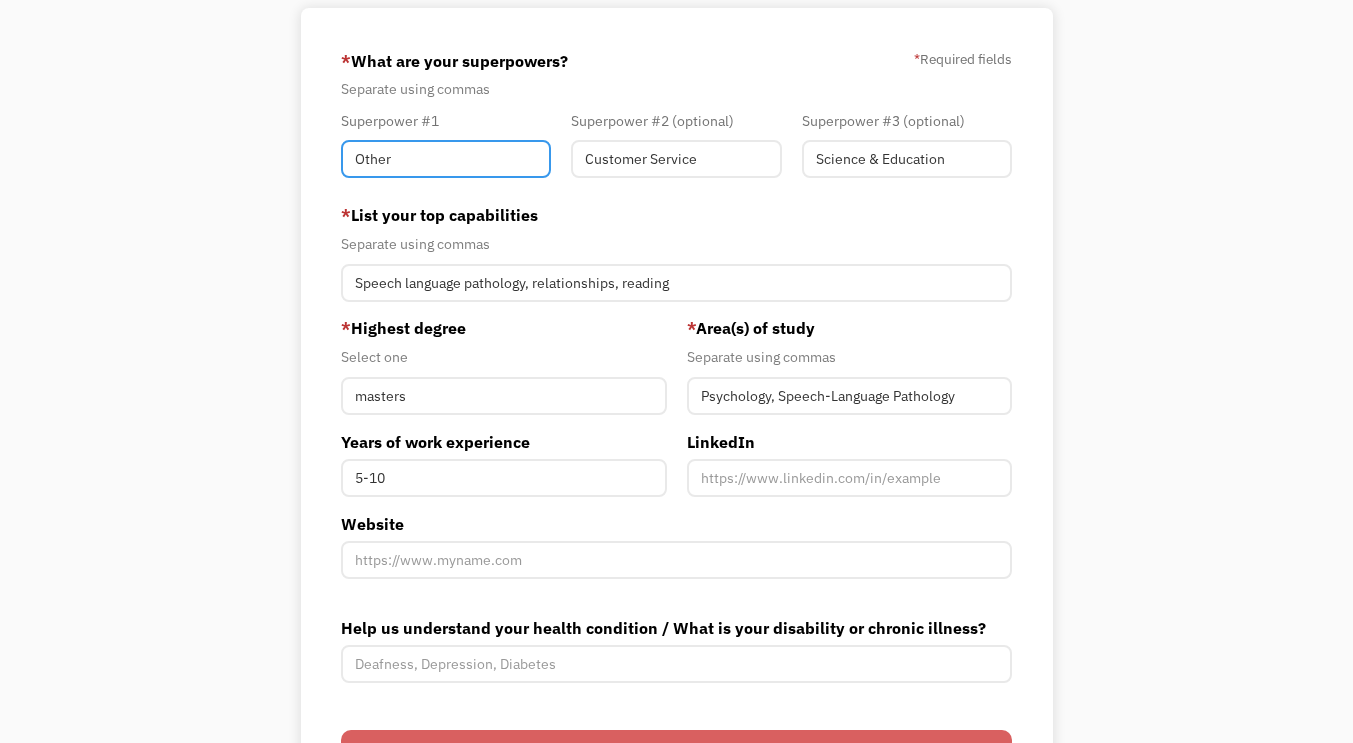 click on "Other" at bounding box center (446, 159) 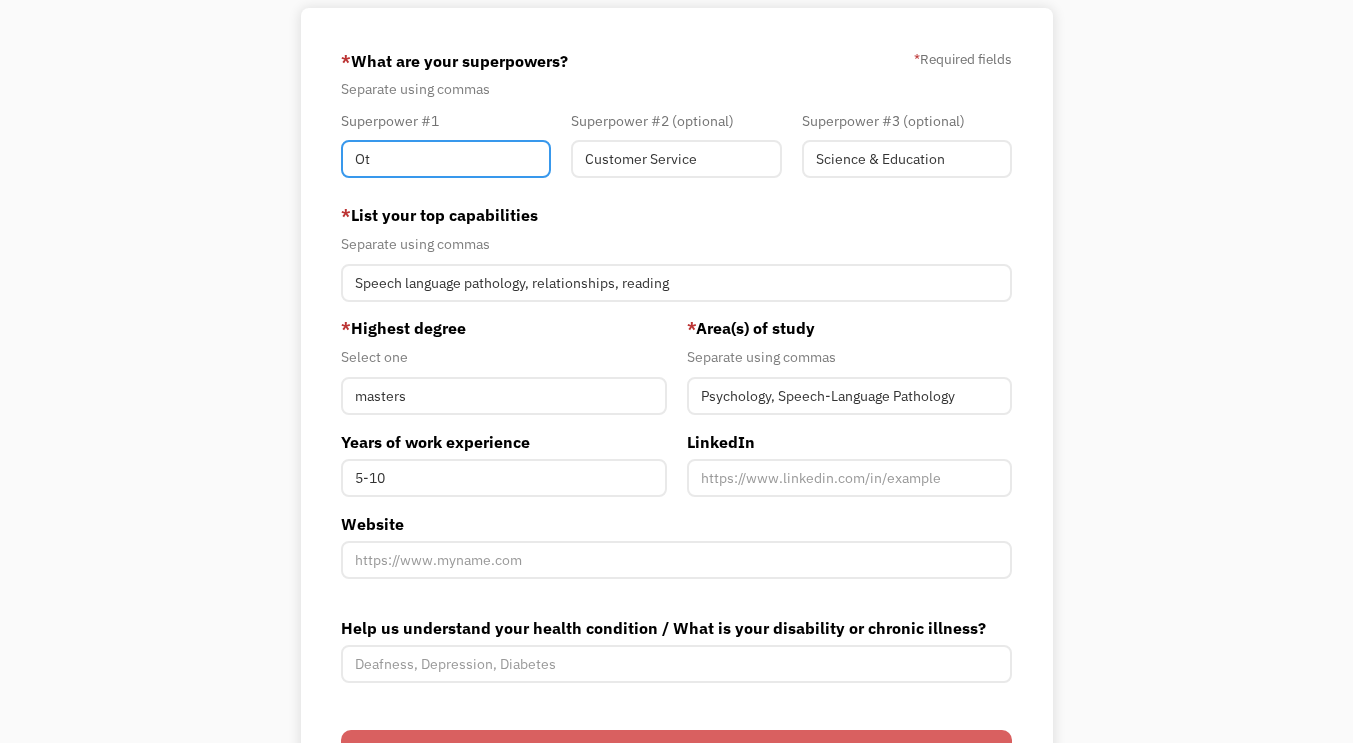 type on "O" 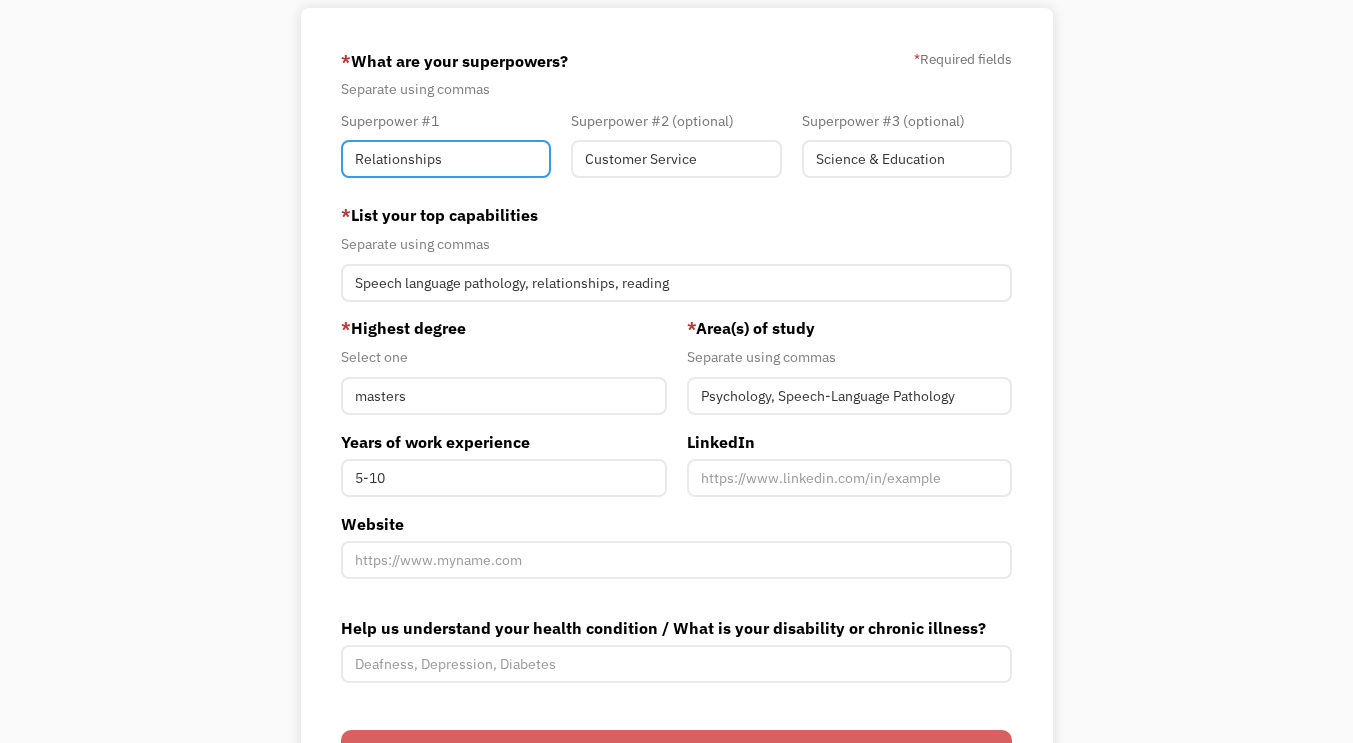 type on "Relationships" 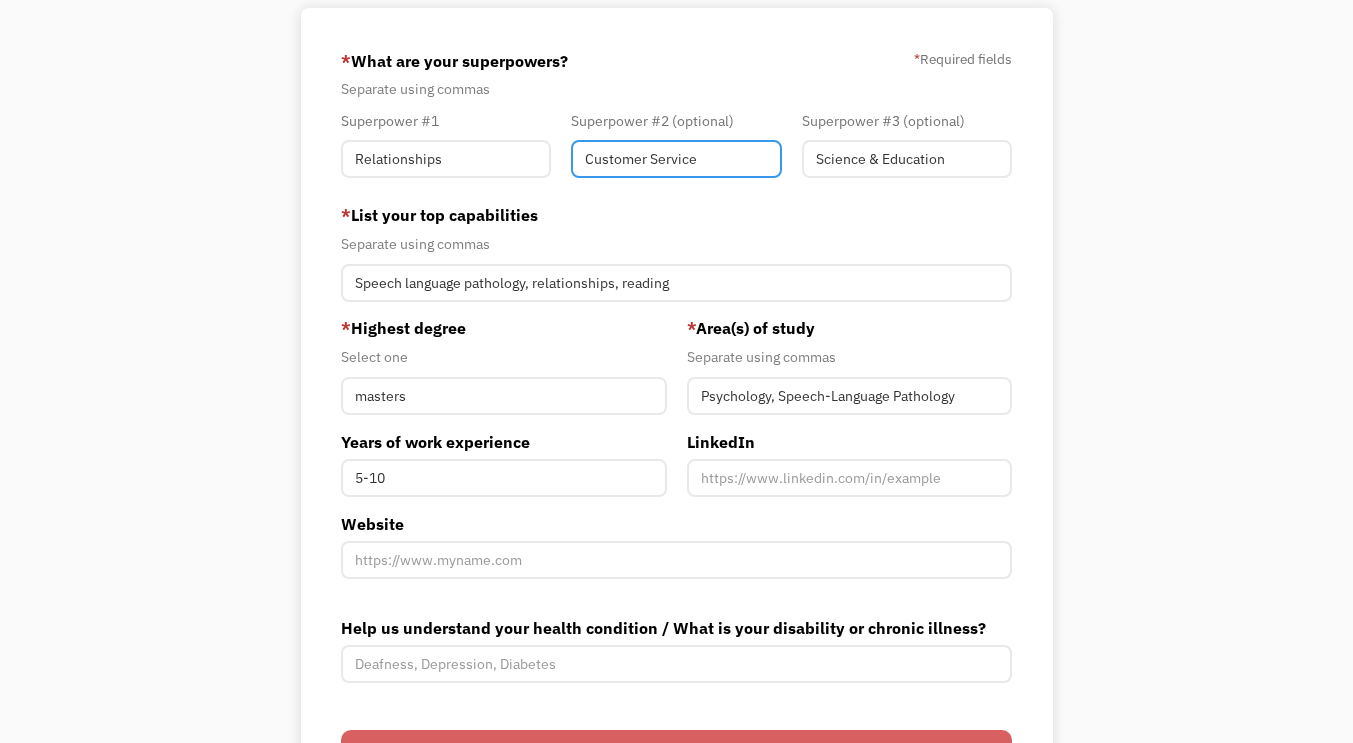 click on "Customer Service" at bounding box center (676, 159) 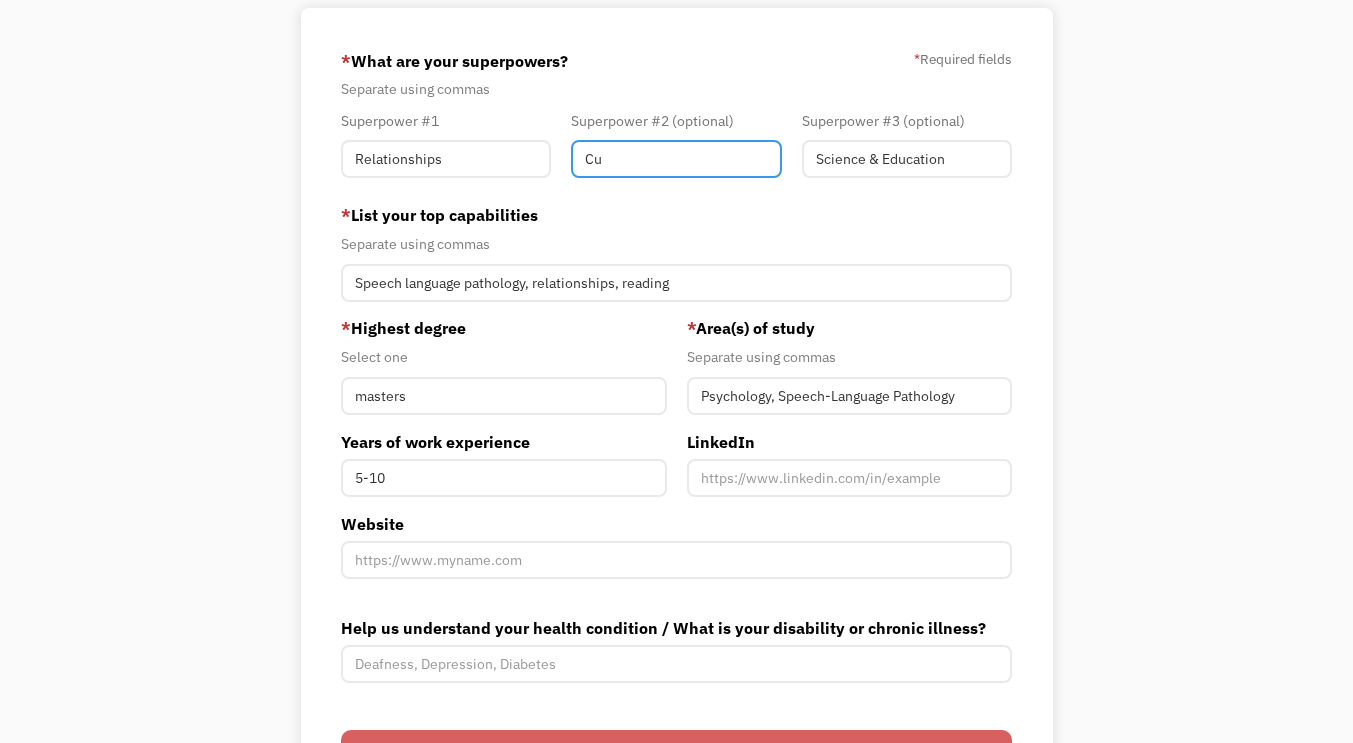 type on "C" 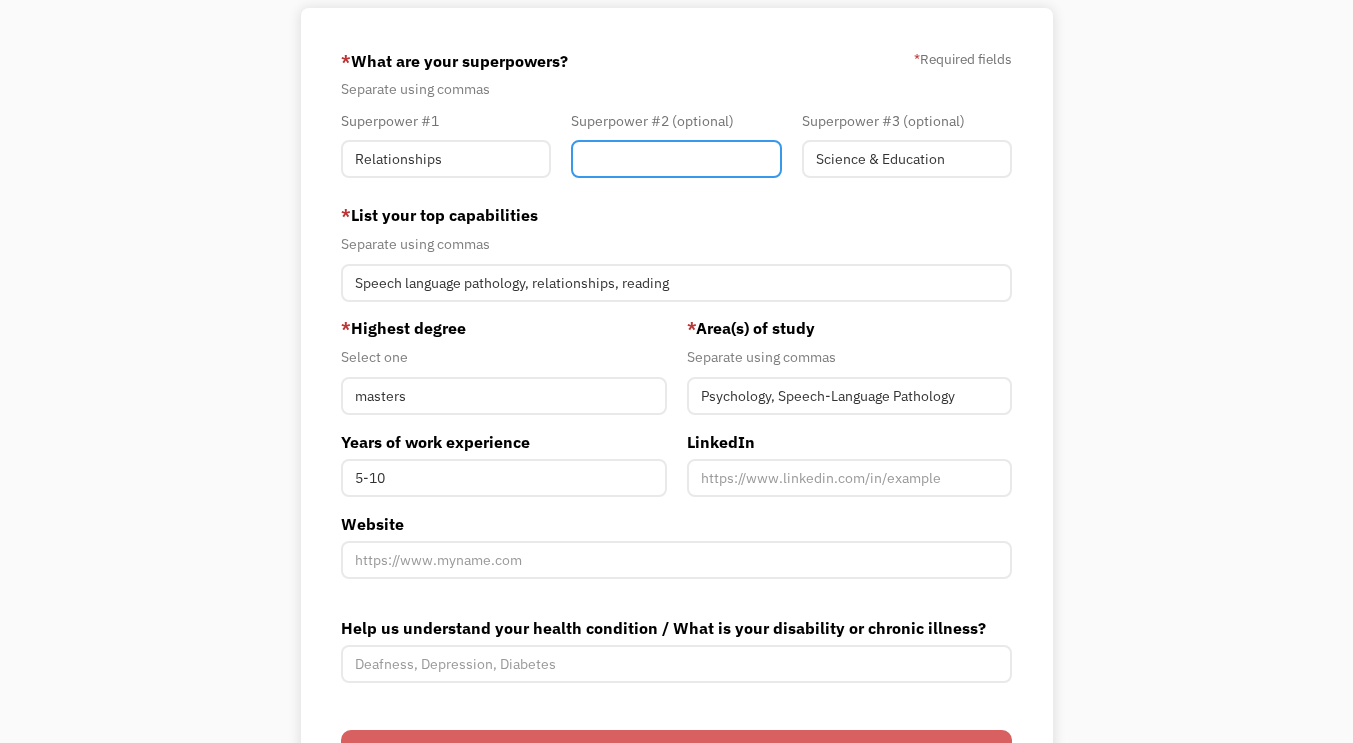 type on "S" 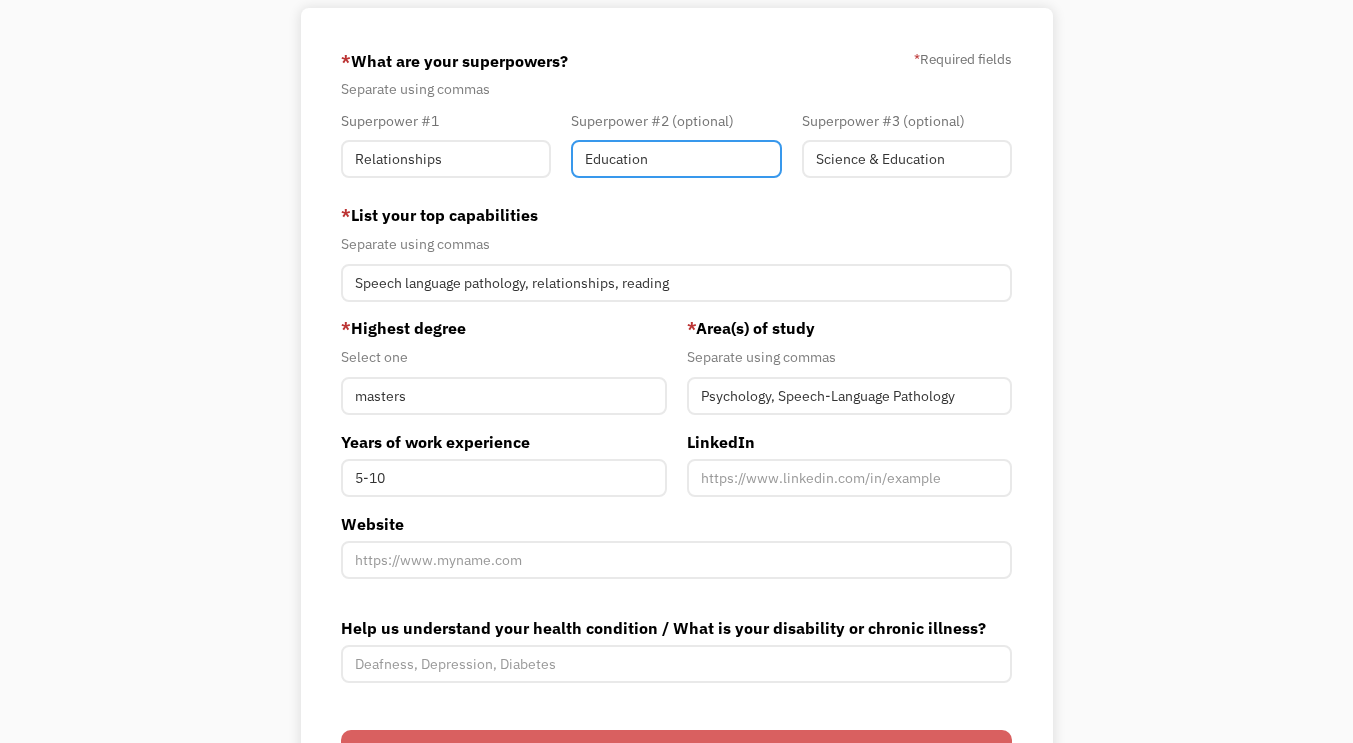 type on "Education" 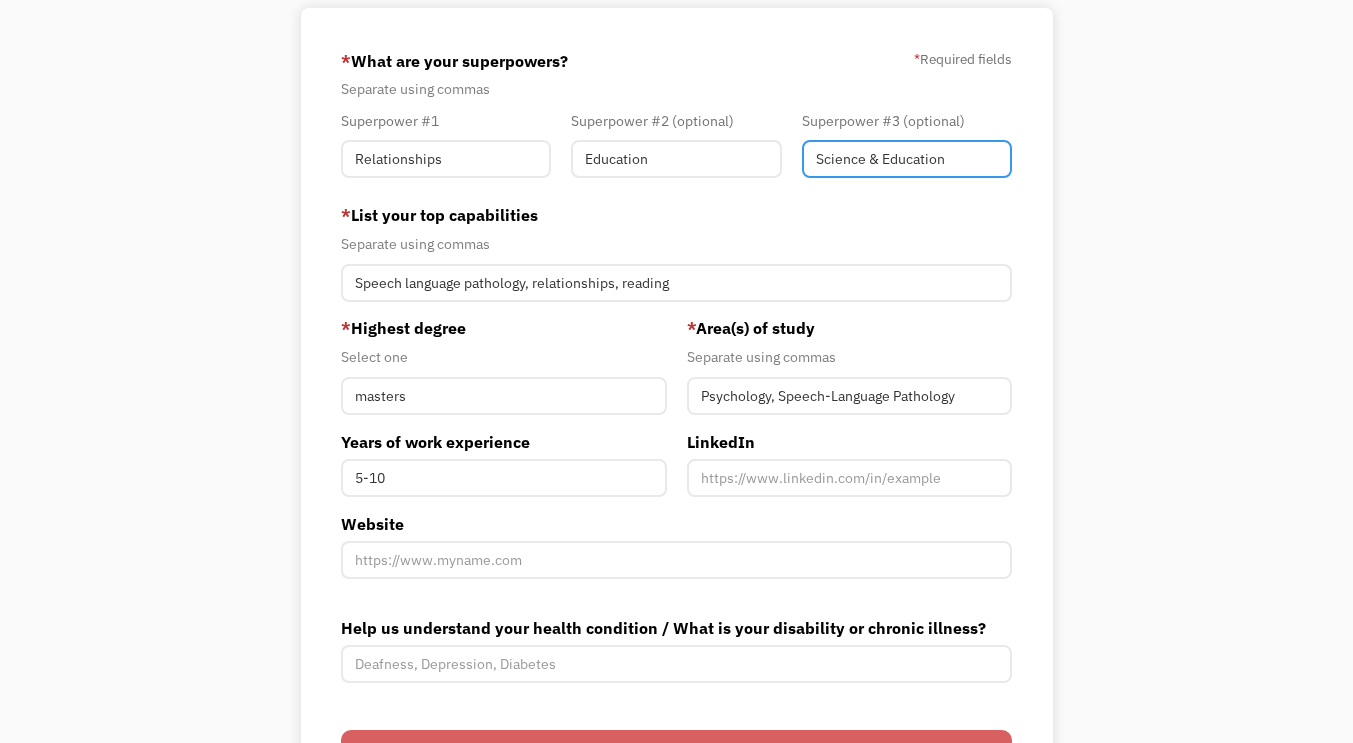 click on "Science & Education" at bounding box center [907, 159] 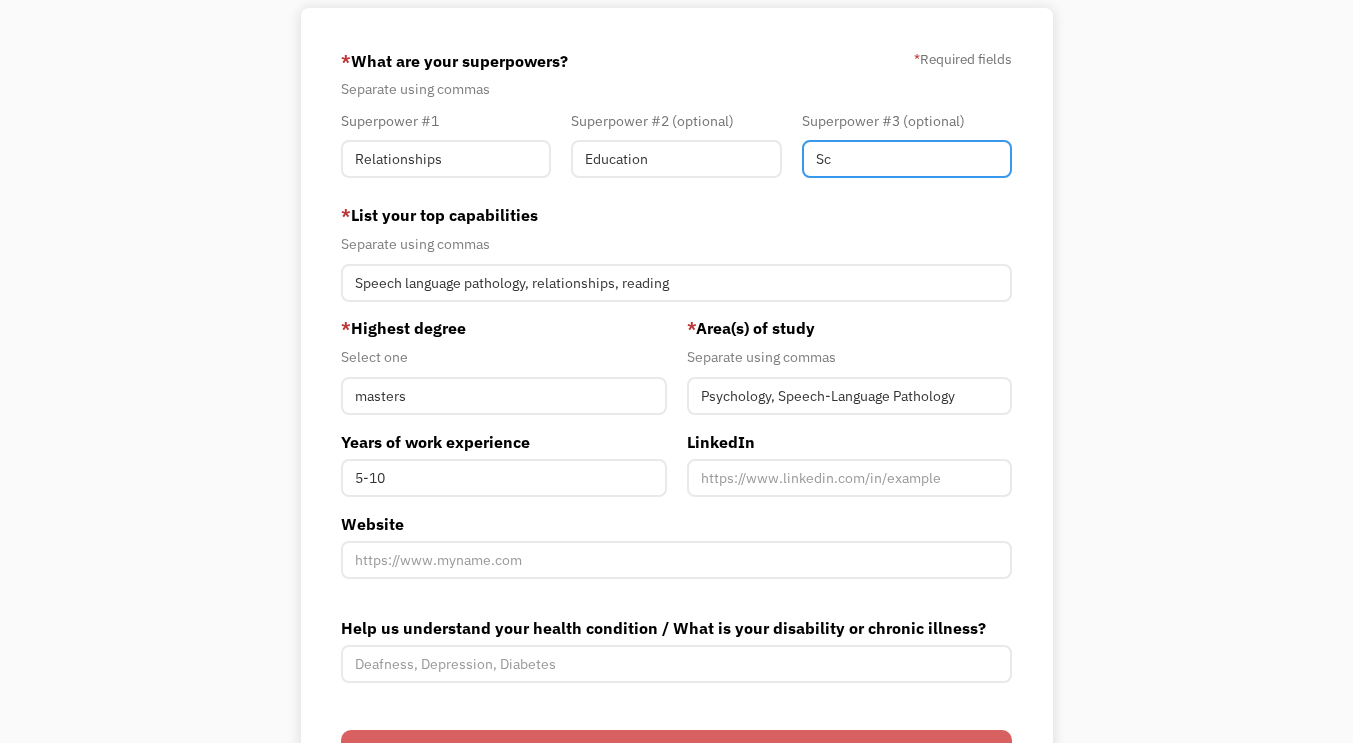 type on "S" 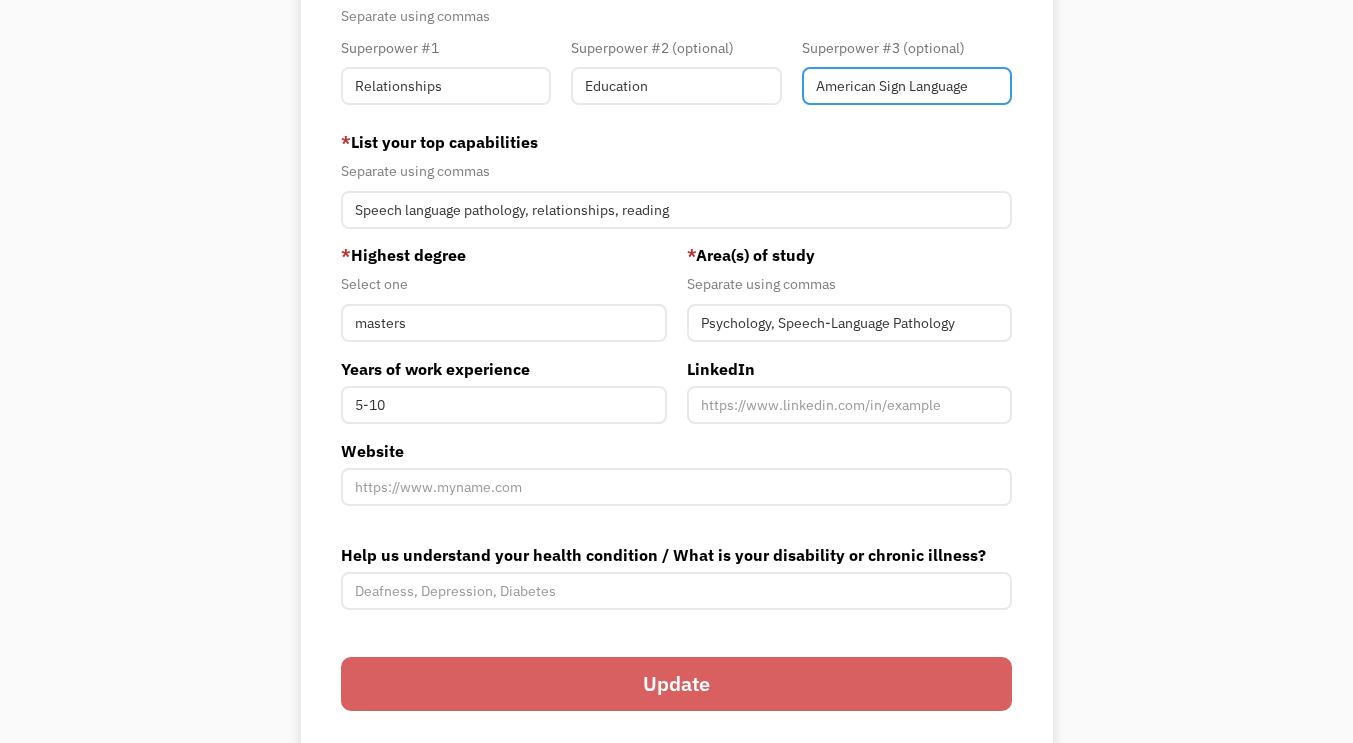 scroll, scrollTop: 622, scrollLeft: 0, axis: vertical 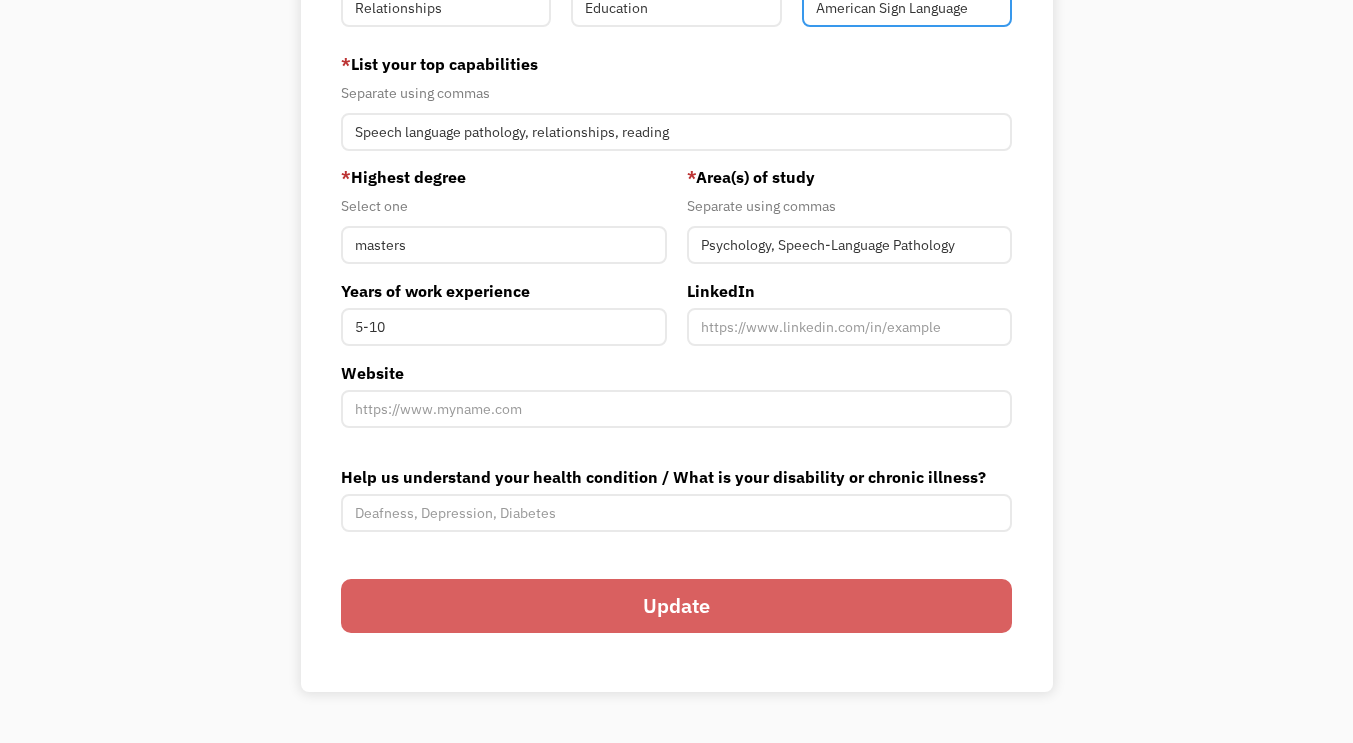 type on "[LANGUAGE]" 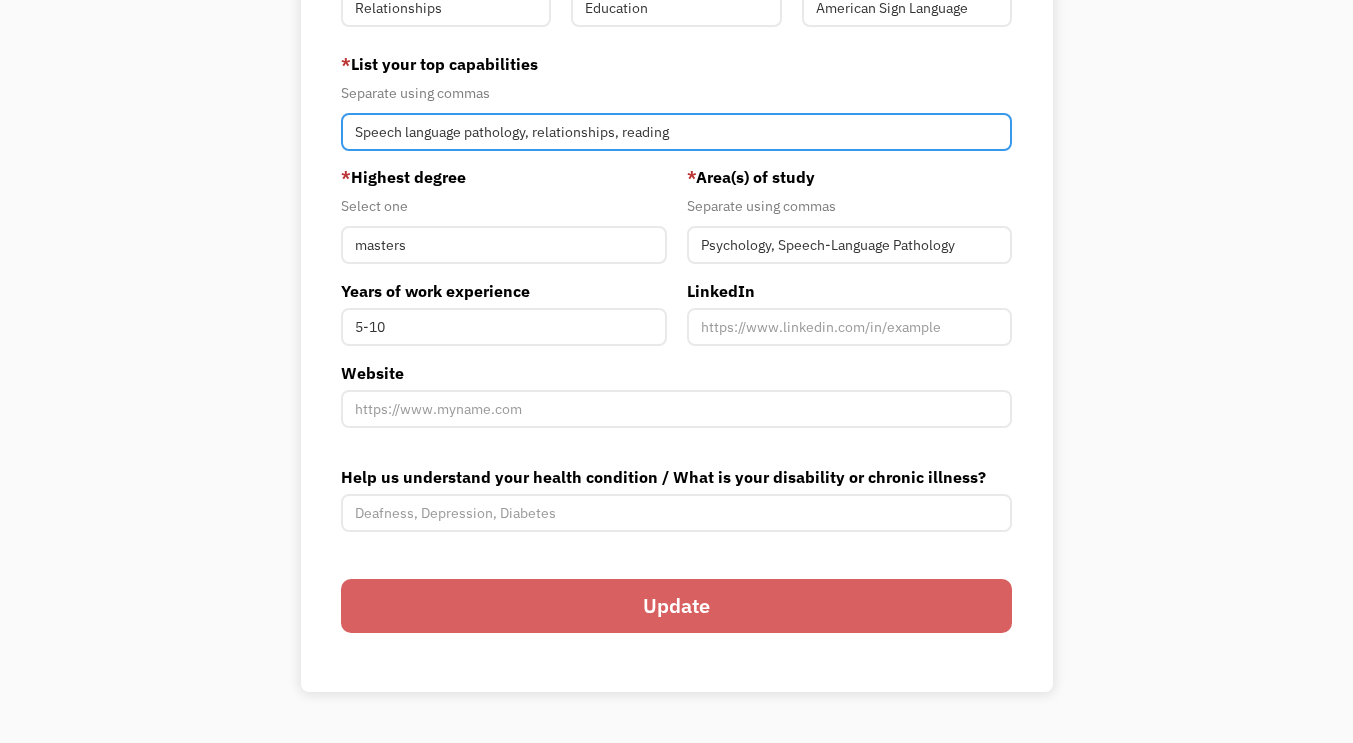 click on "Speech language pathology, relationships, reading" at bounding box center [676, 132] 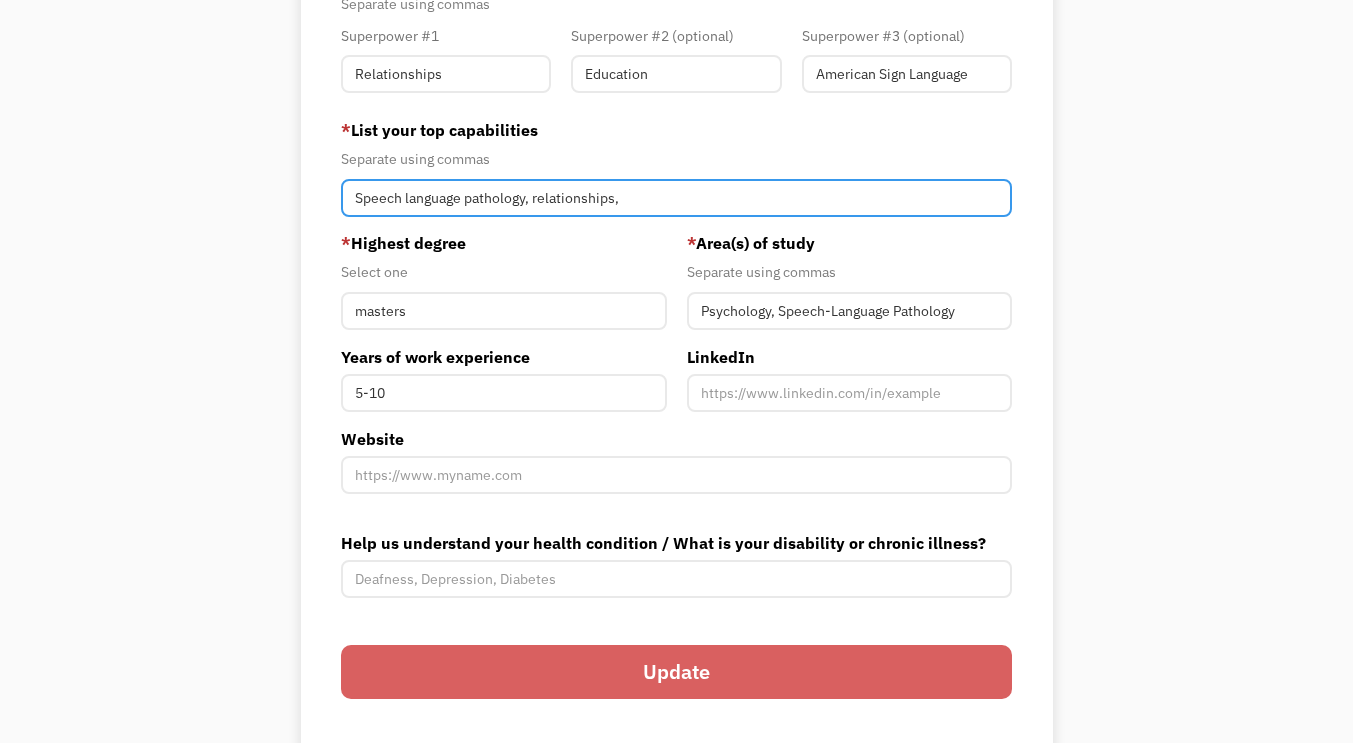scroll, scrollTop: 555, scrollLeft: 0, axis: vertical 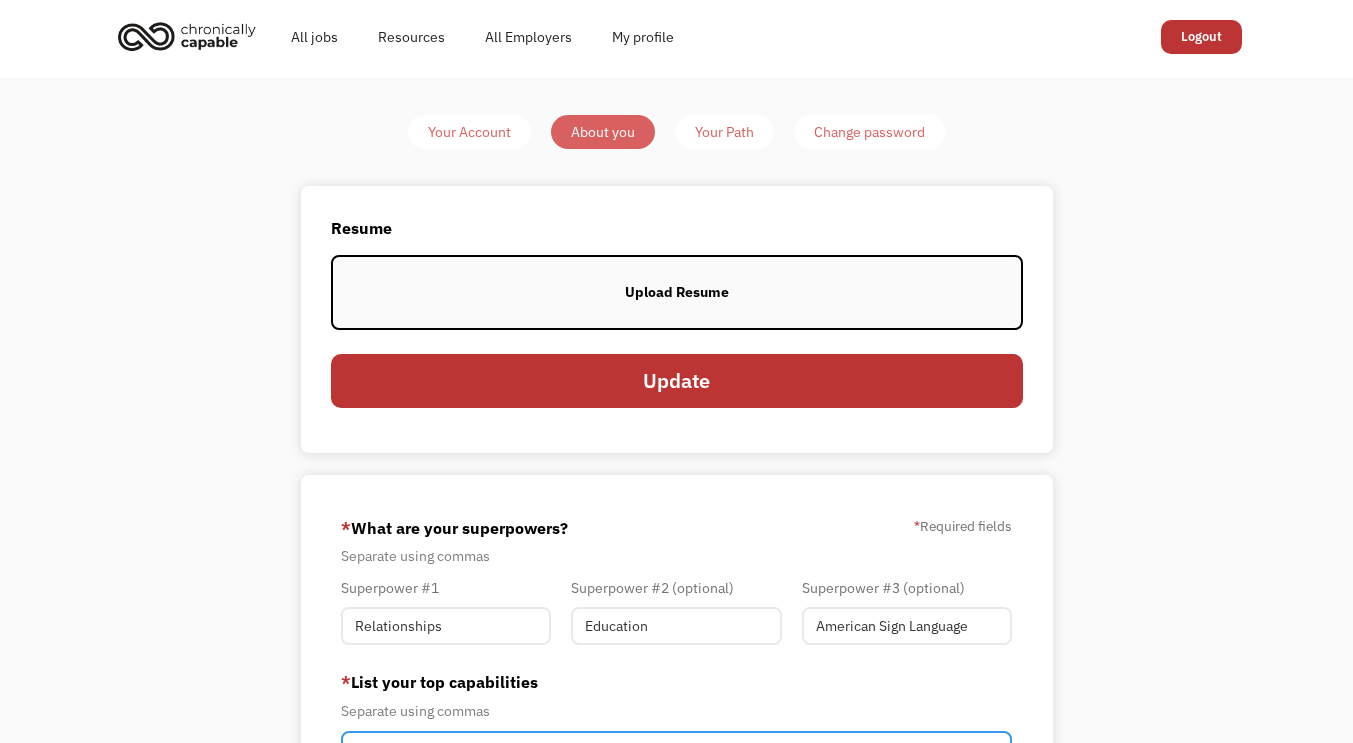 type on "Speech language pathology, relationships, educational experience, customer service, American Sign Language" 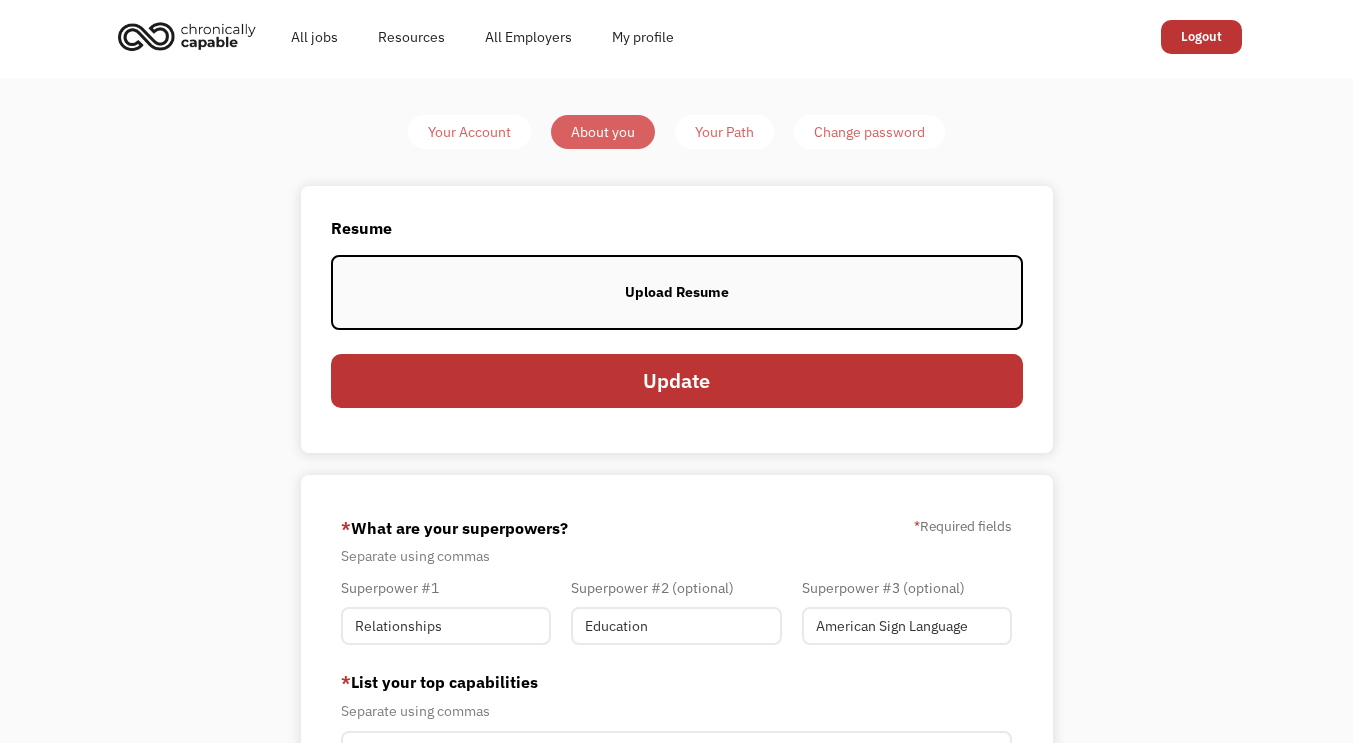 scroll, scrollTop: 0, scrollLeft: 0, axis: both 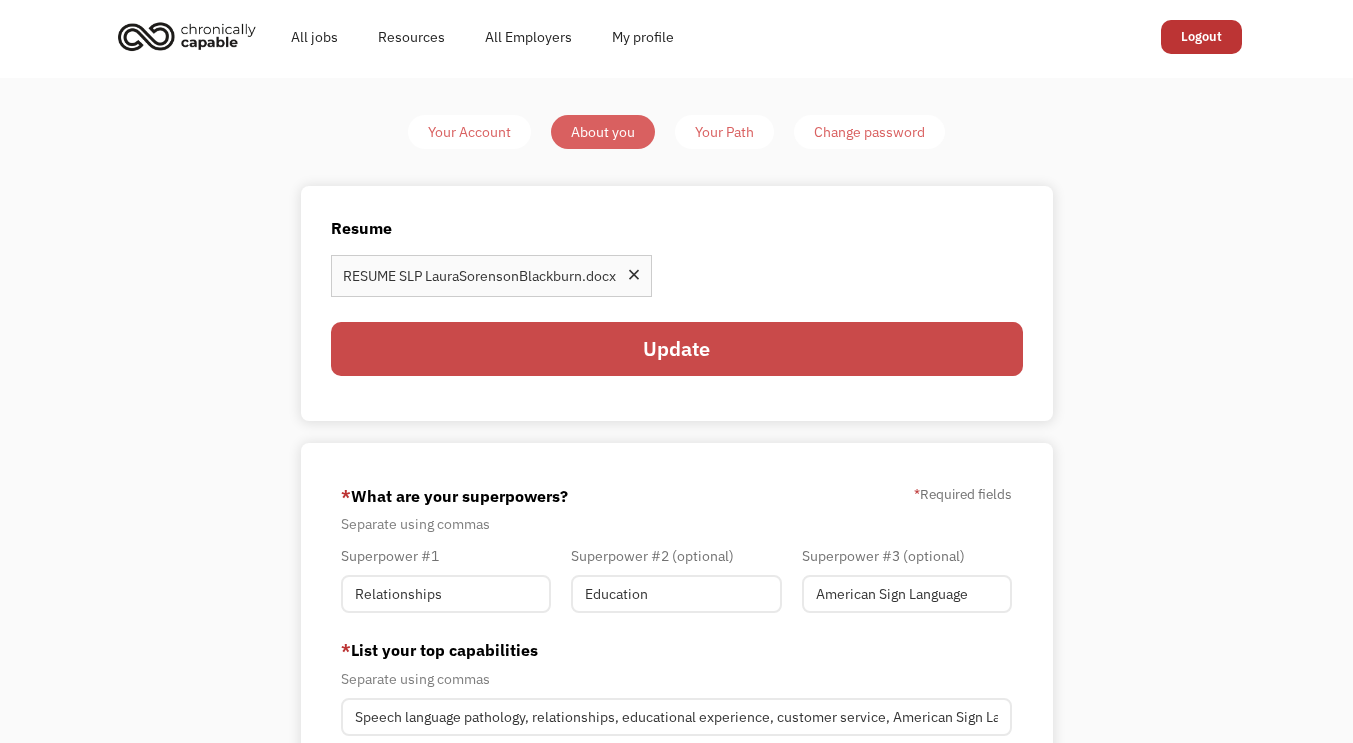 click on "Update" at bounding box center (677, 349) 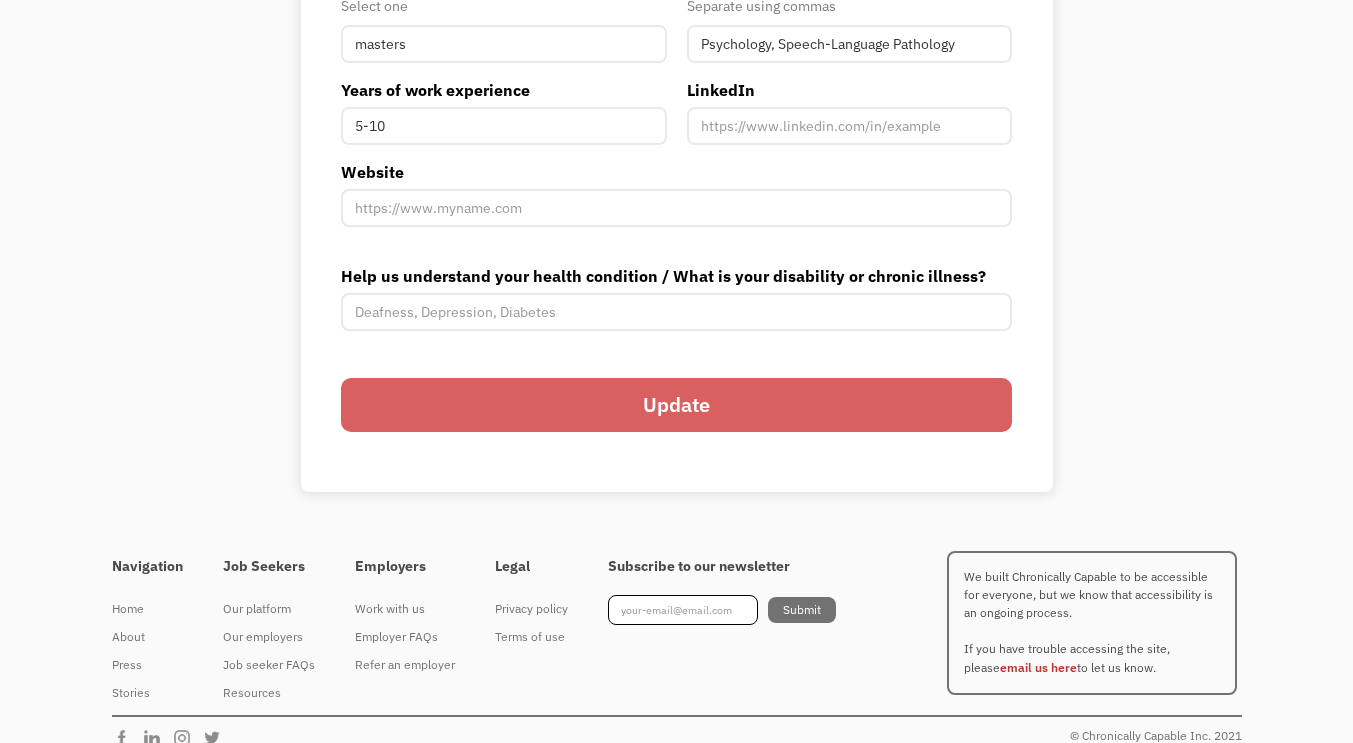 scroll, scrollTop: 683, scrollLeft: 0, axis: vertical 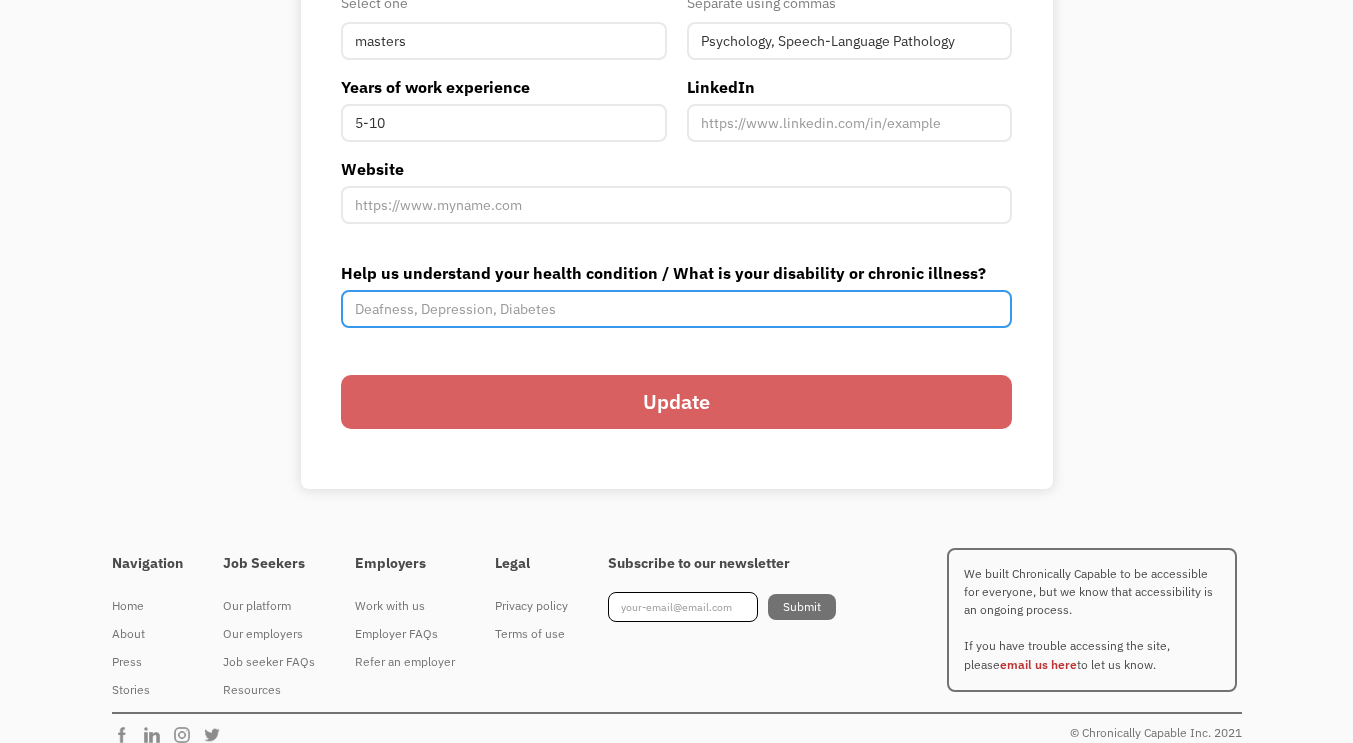 click on "Help us understand your health condition / What is your disability or chronic illness?" at bounding box center (676, 309) 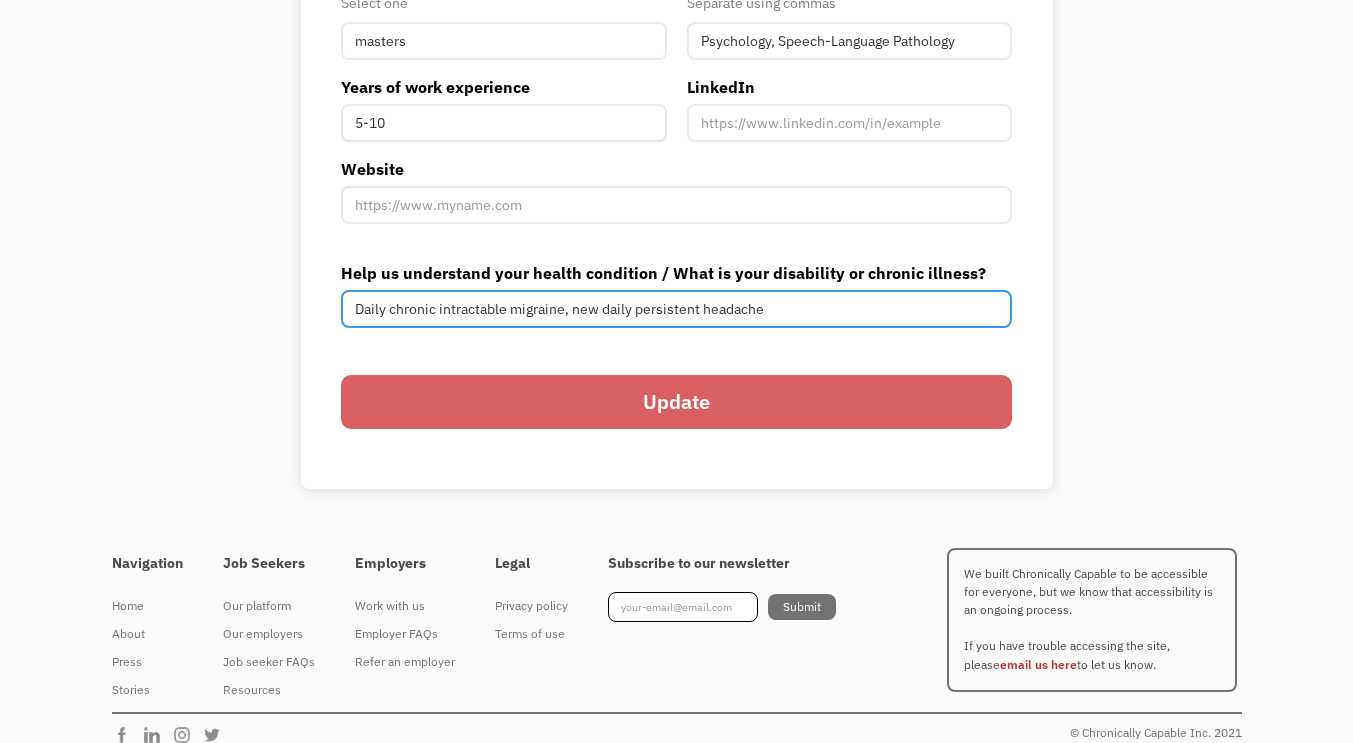 type on "Daily chronic intractable migraine, new daily persistent headache" 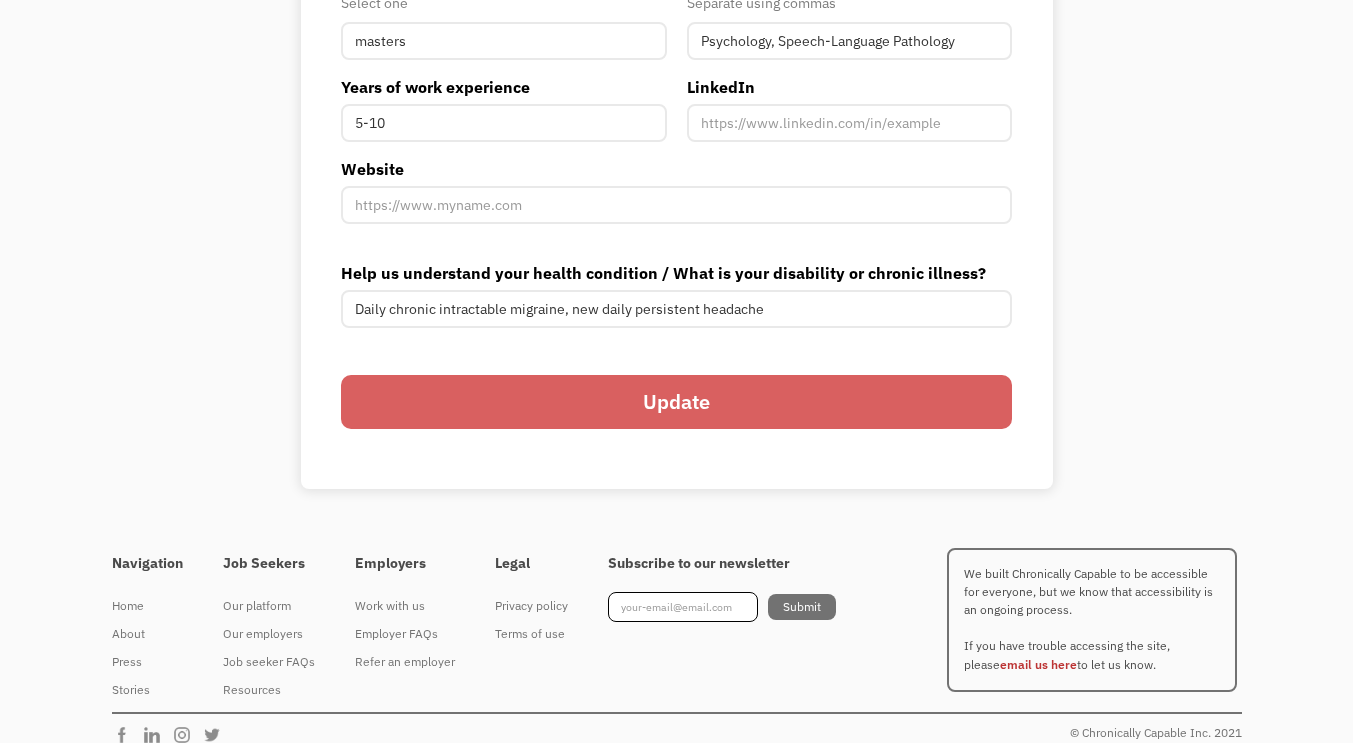 click on "Update" at bounding box center [676, 402] 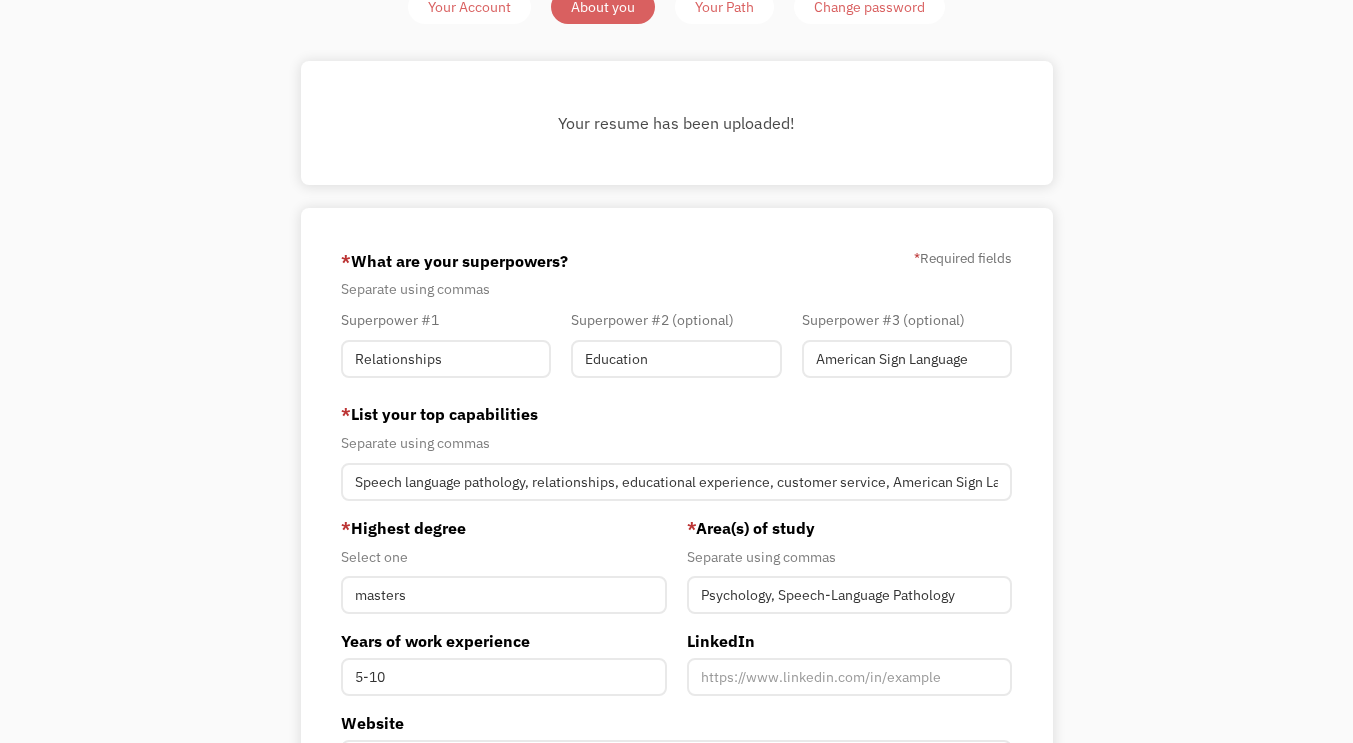 scroll, scrollTop: 156, scrollLeft: 0, axis: vertical 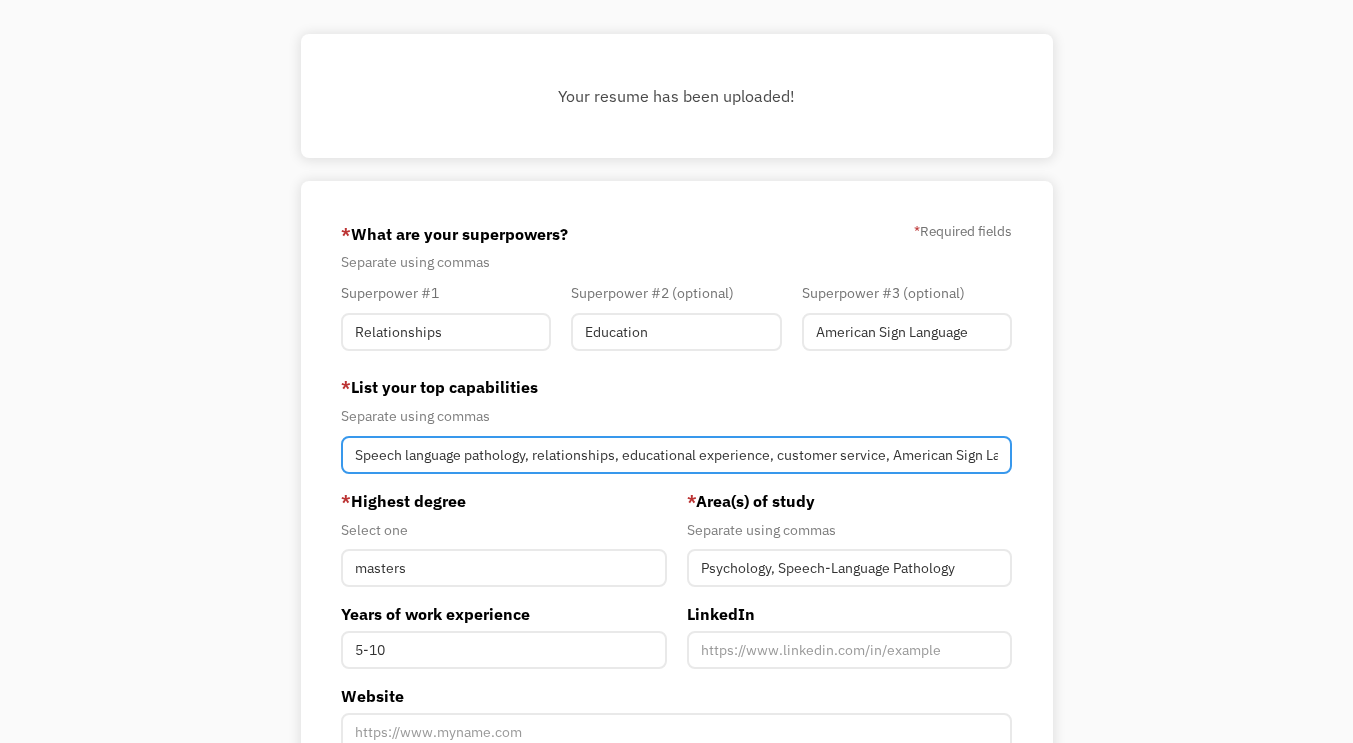 click on "Speech language pathology, relationships, educational experience, customer service, American Sign Language" at bounding box center (676, 455) 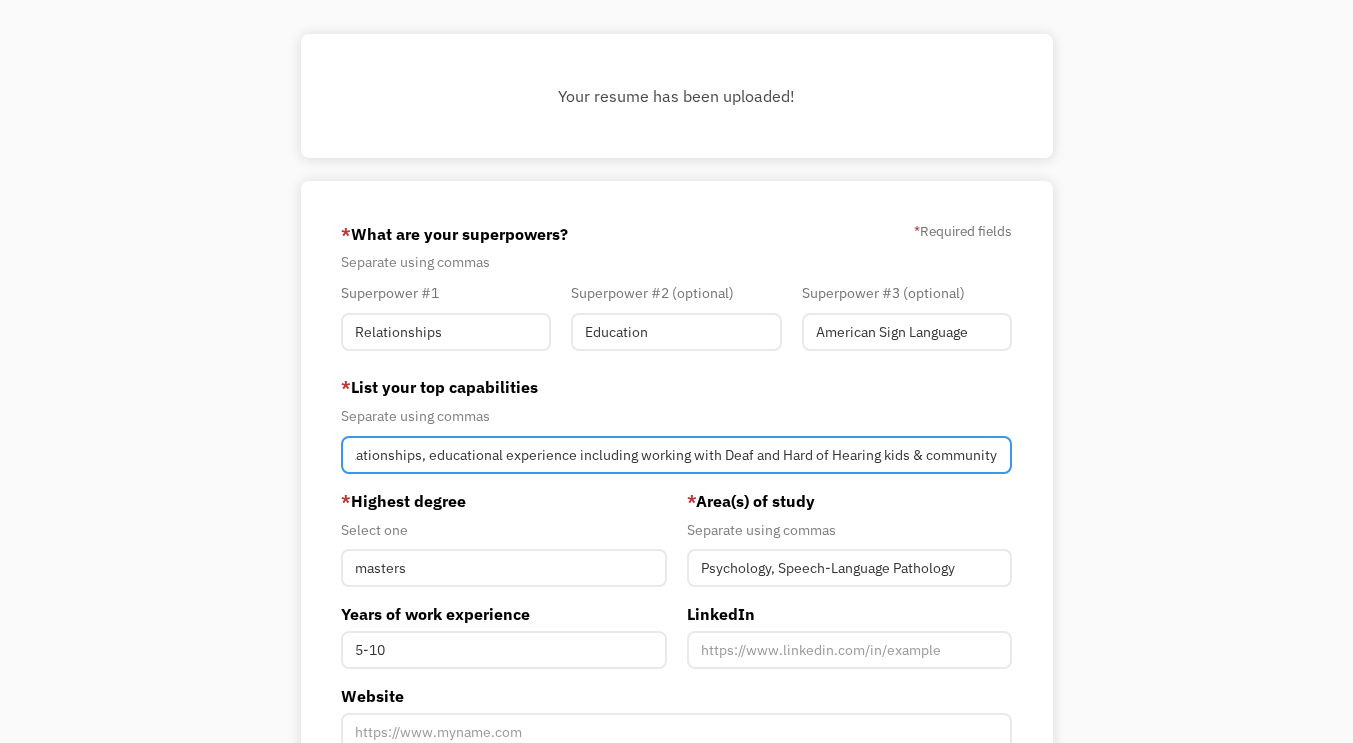 scroll, scrollTop: 0, scrollLeft: 197, axis: horizontal 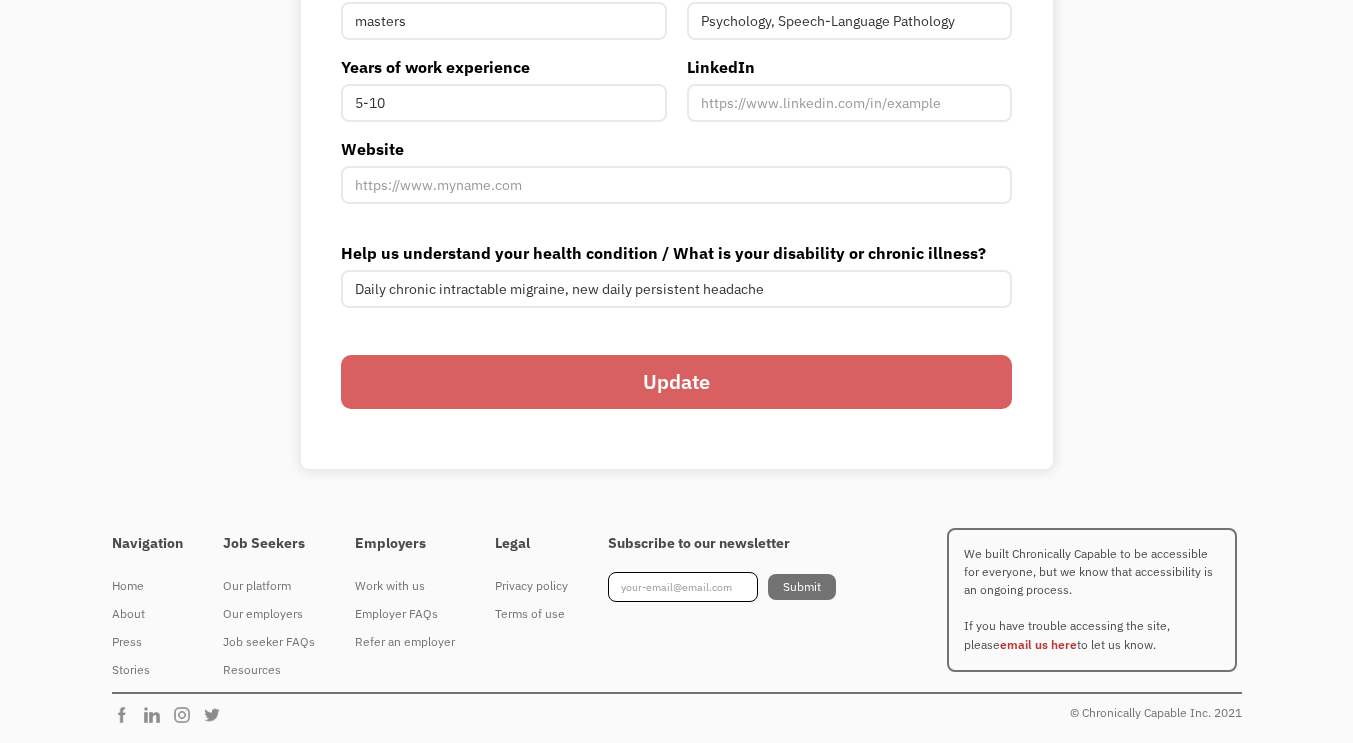 type on "Speech language pathology, relationships, educational experience including working with Deaf and Hard of Hearing kids & community, customer service, American Sign Language" 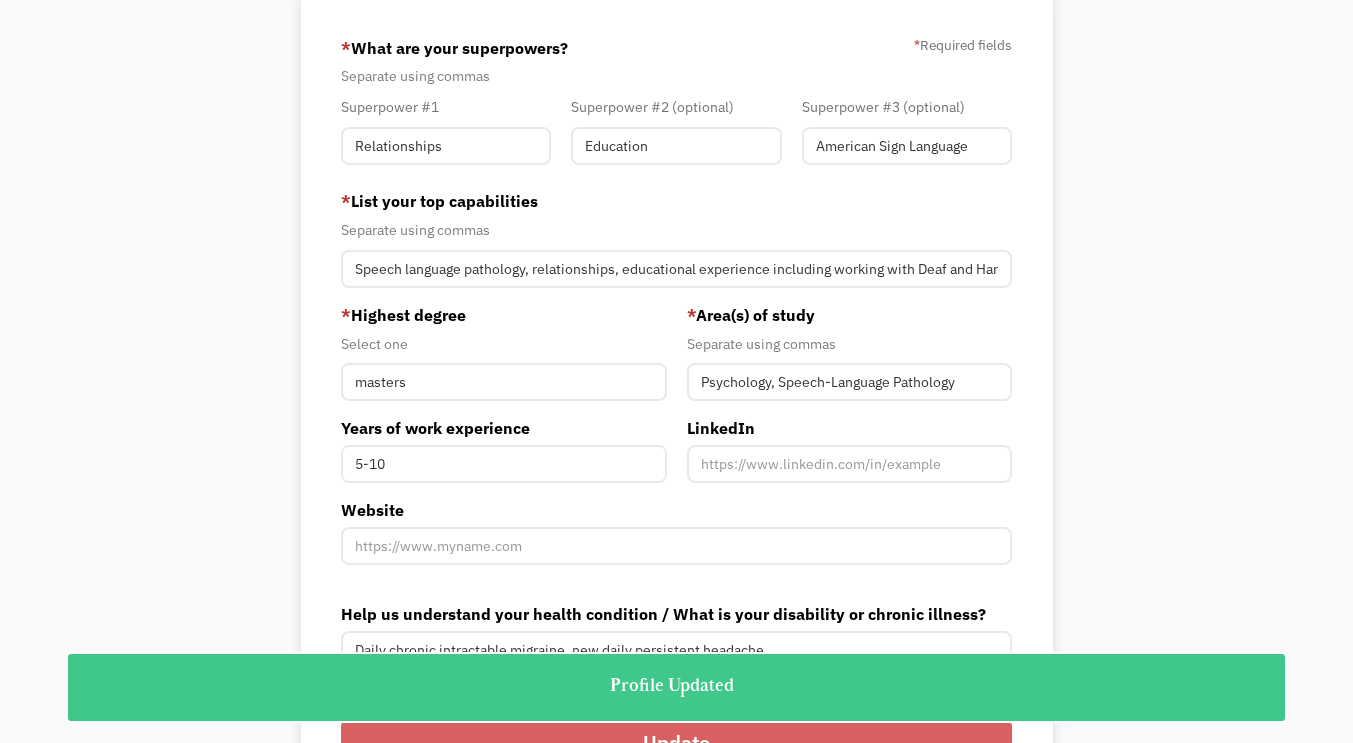 scroll, scrollTop: 0, scrollLeft: 0, axis: both 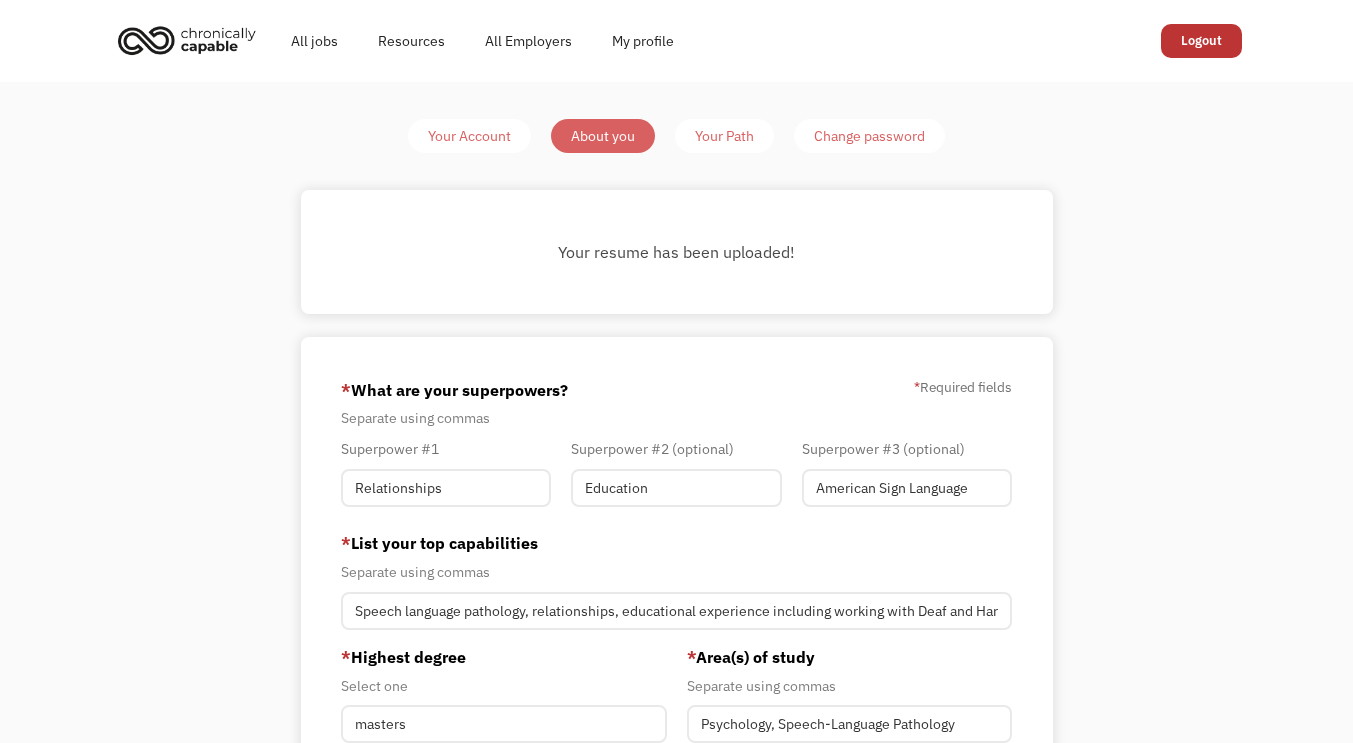 click on "Your Path" at bounding box center (724, 136) 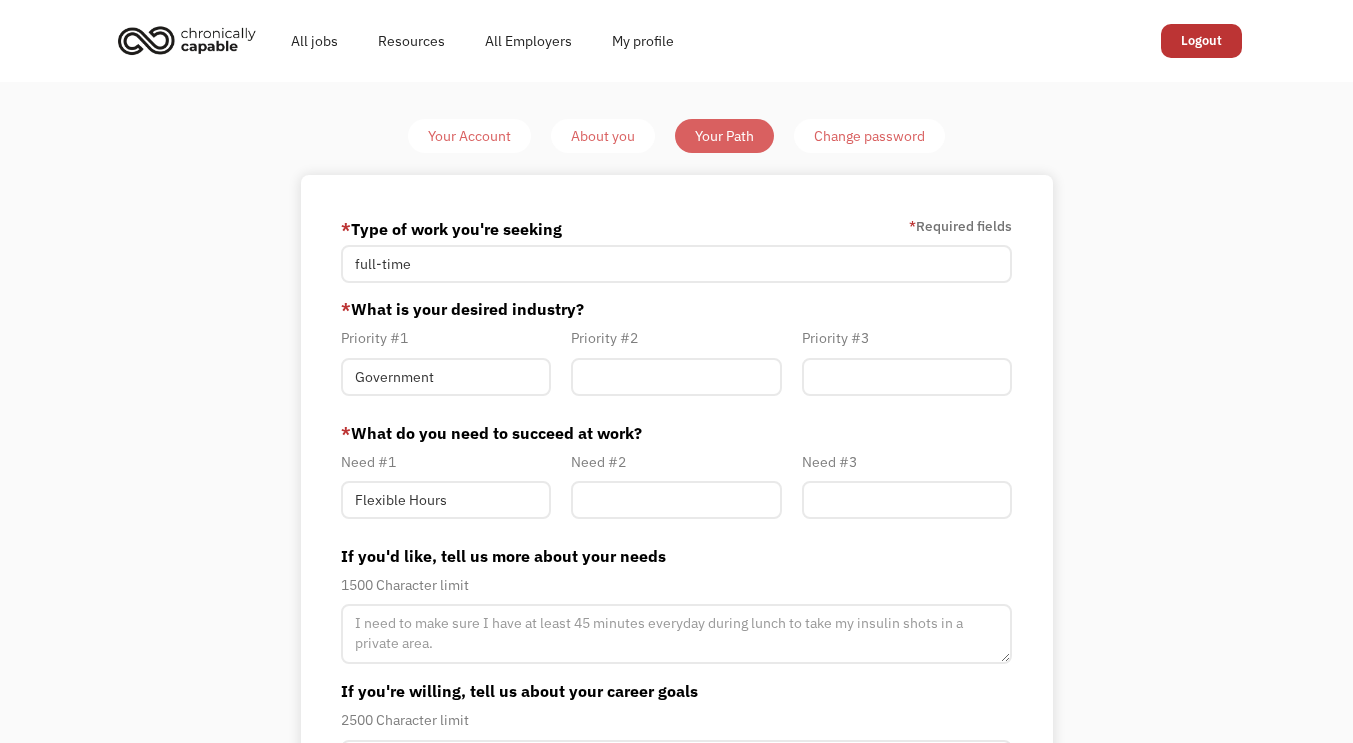scroll, scrollTop: 0, scrollLeft: 0, axis: both 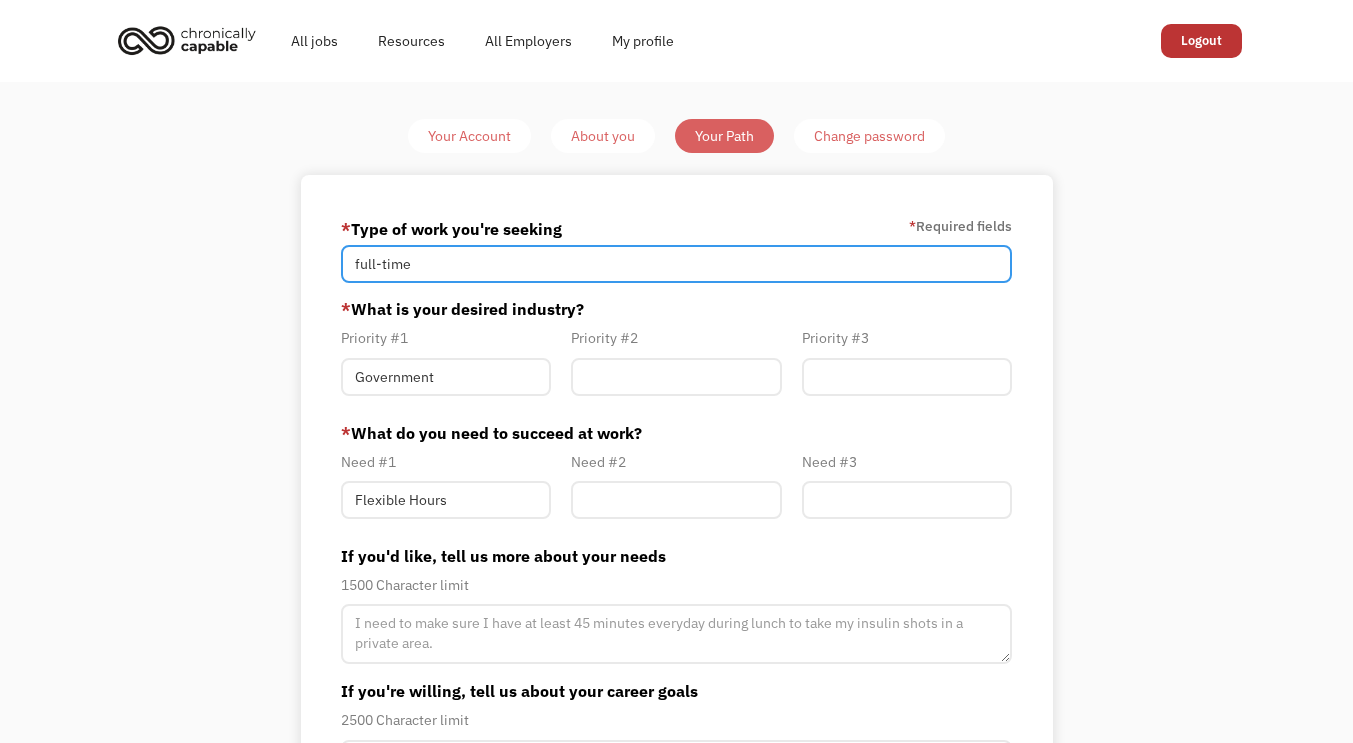click on "full-time" at bounding box center [676, 264] 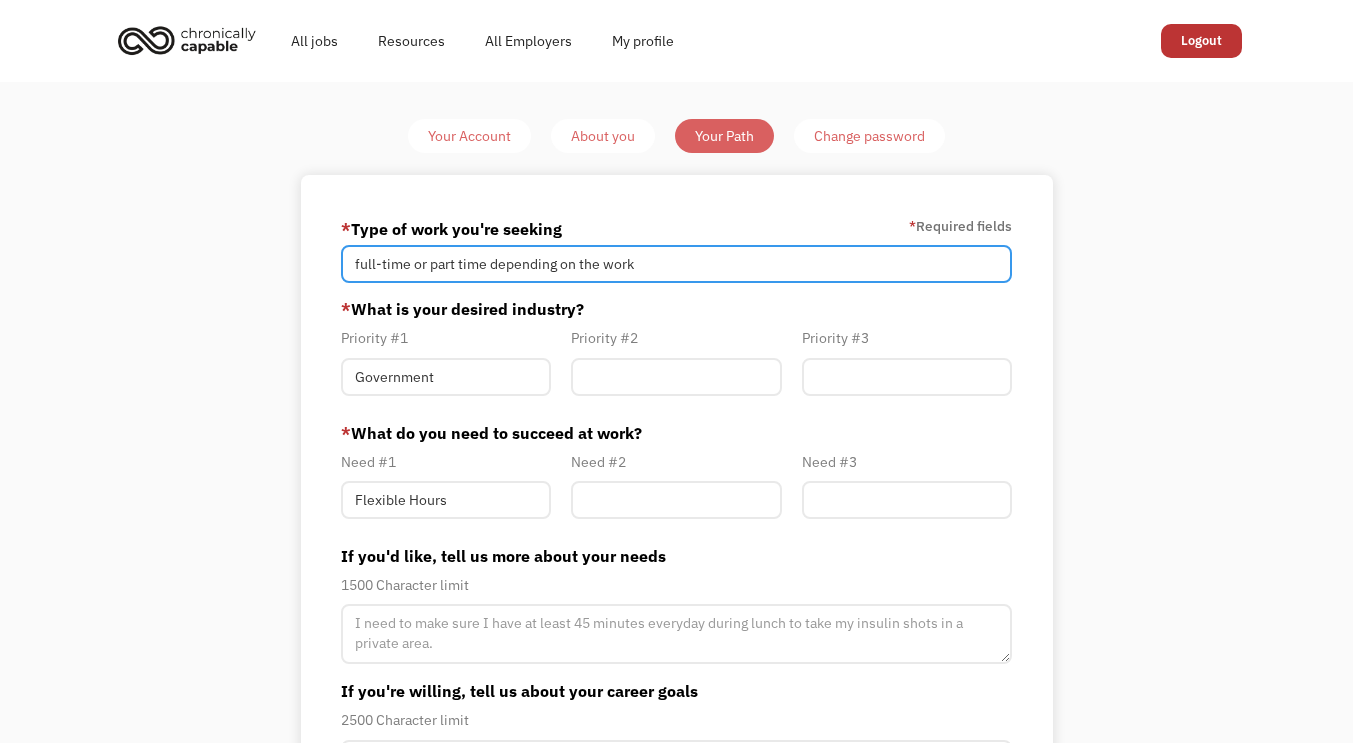 type on "full-time or part time depending on the work" 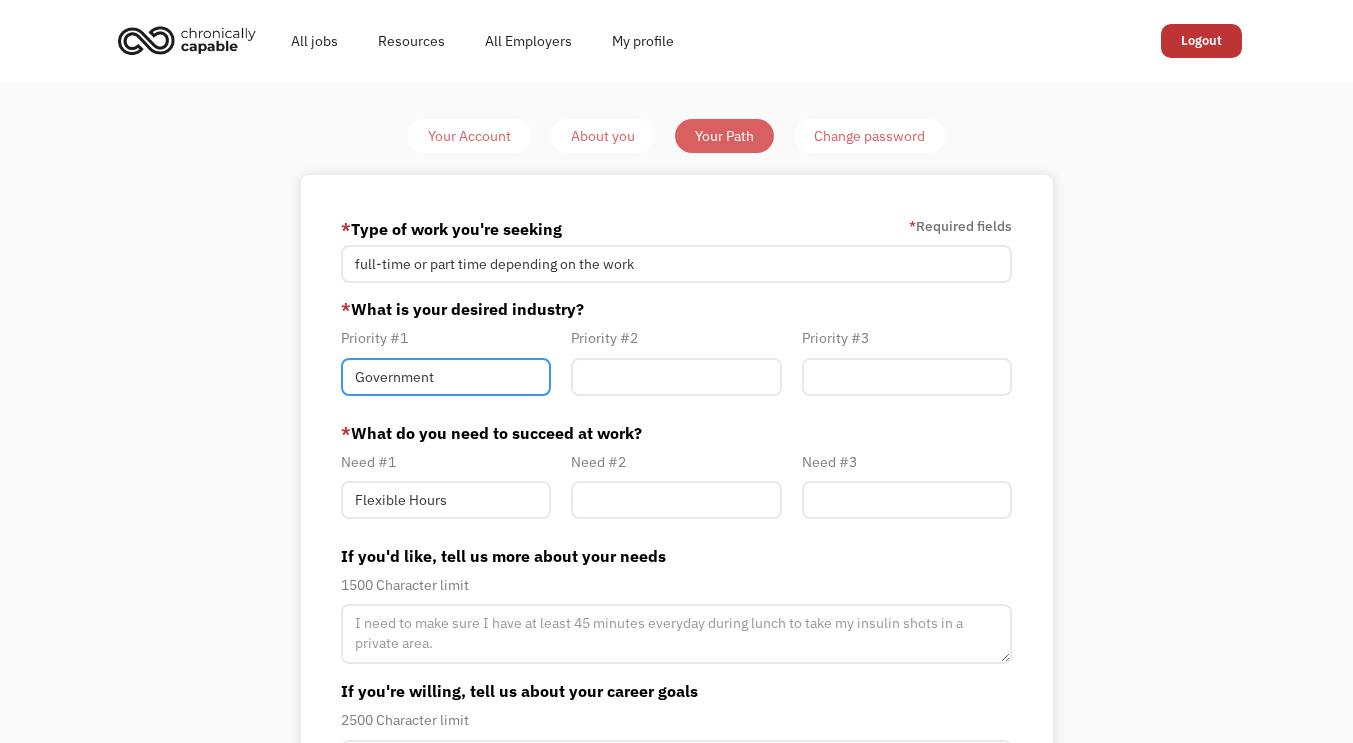 click on "Government" at bounding box center (446, 377) 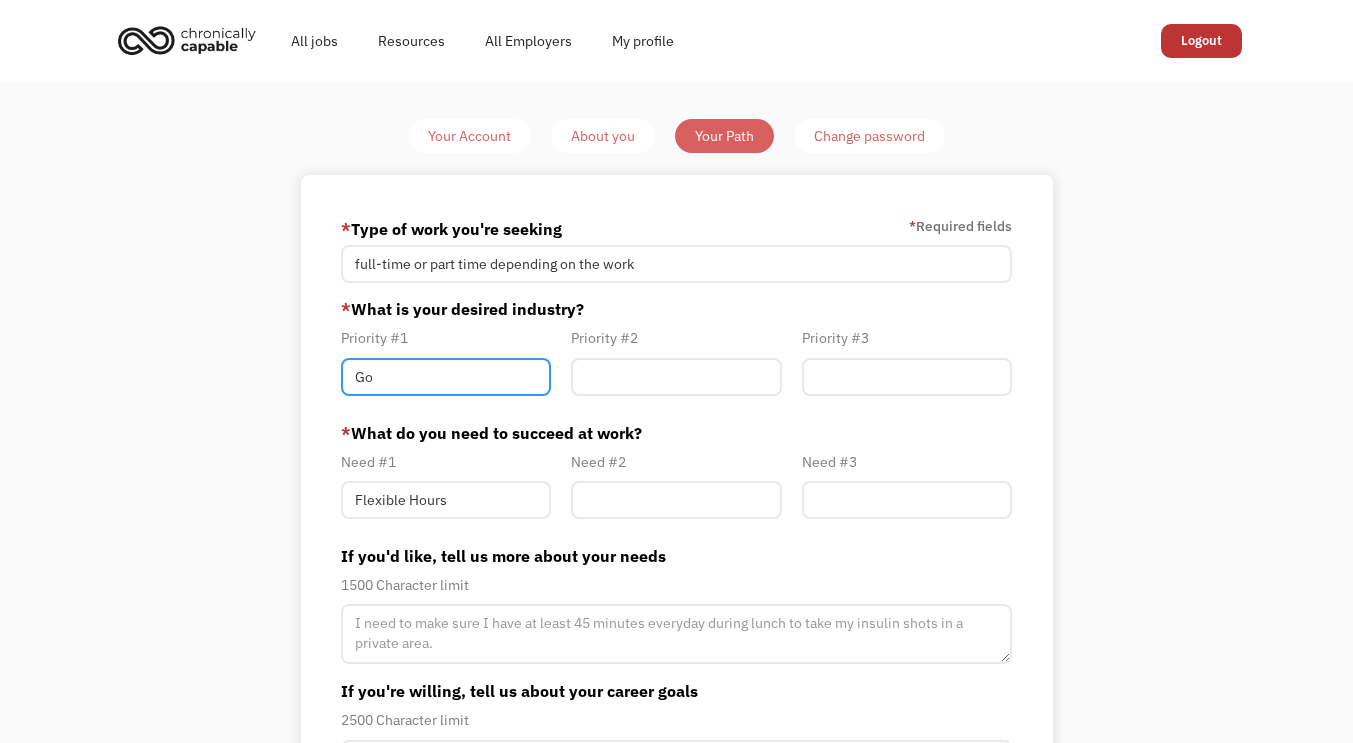 type on "G" 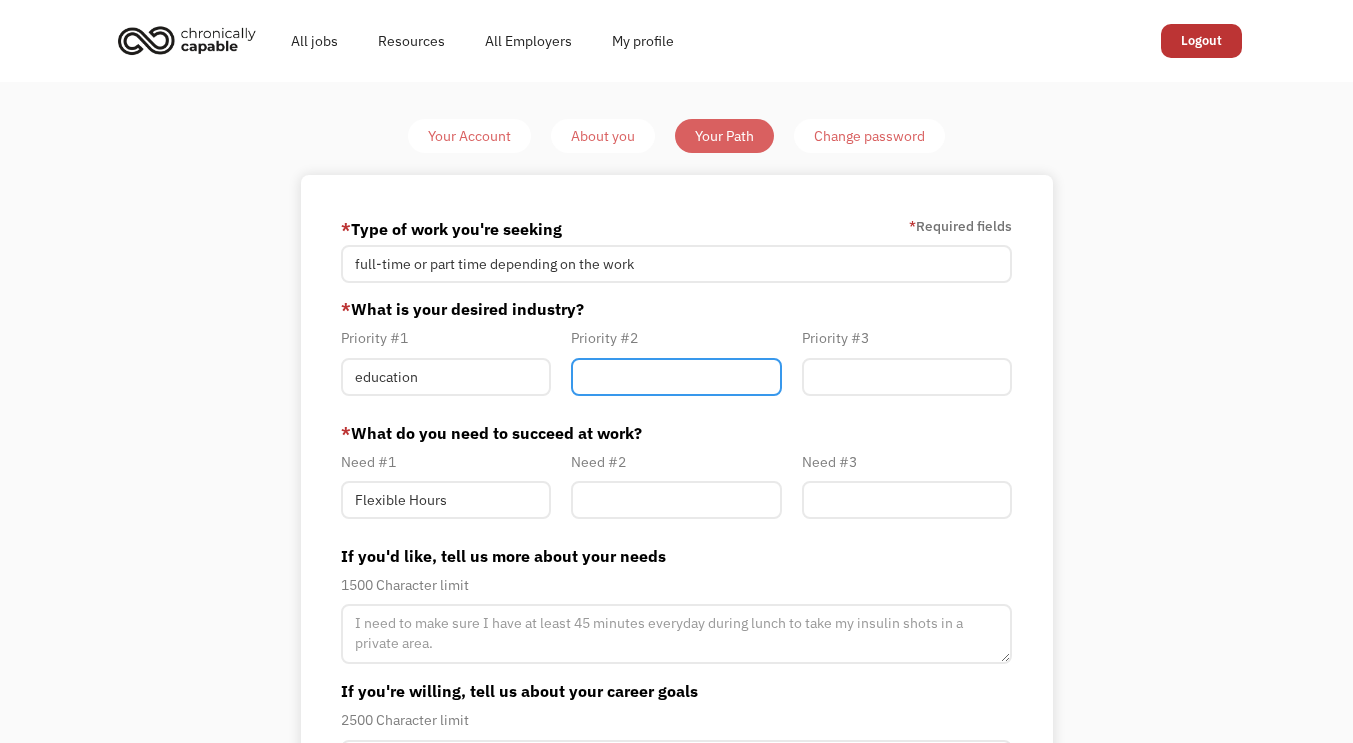 click at bounding box center (676, 377) 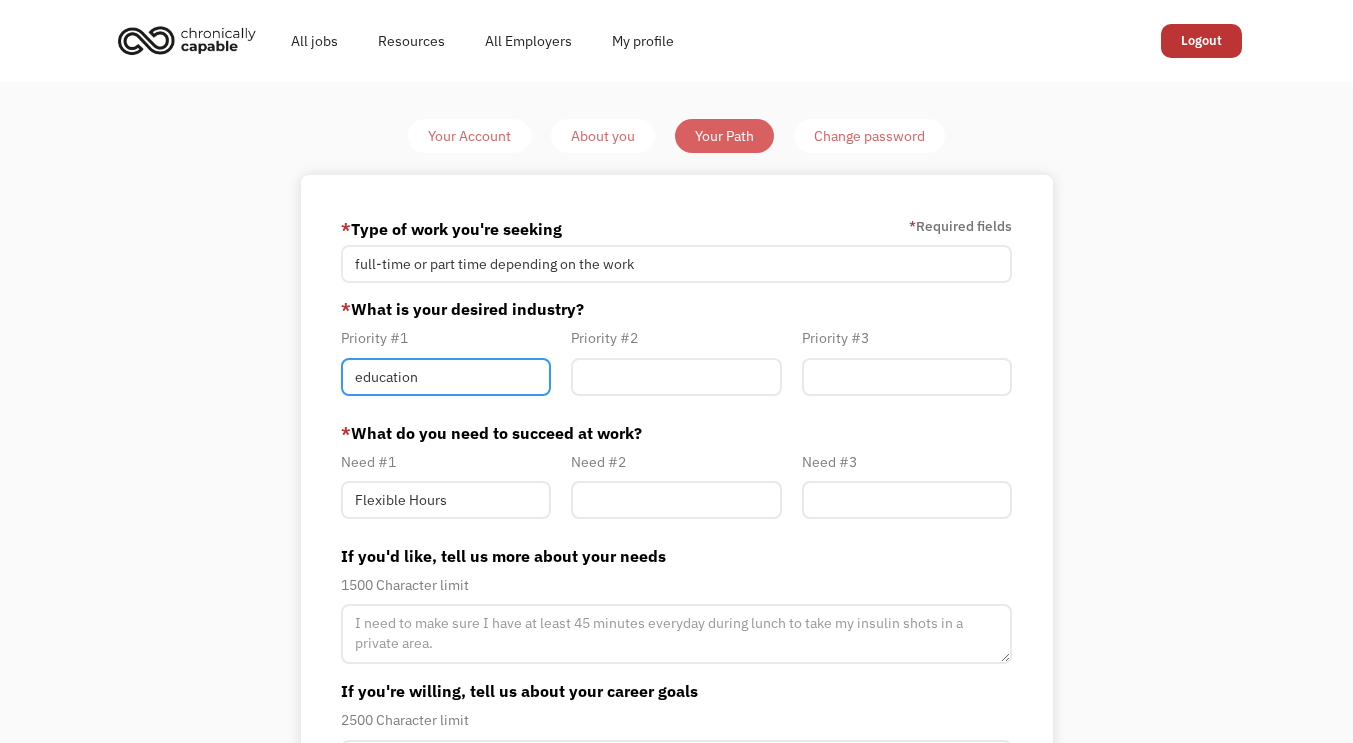 click on "education" at bounding box center [446, 377] 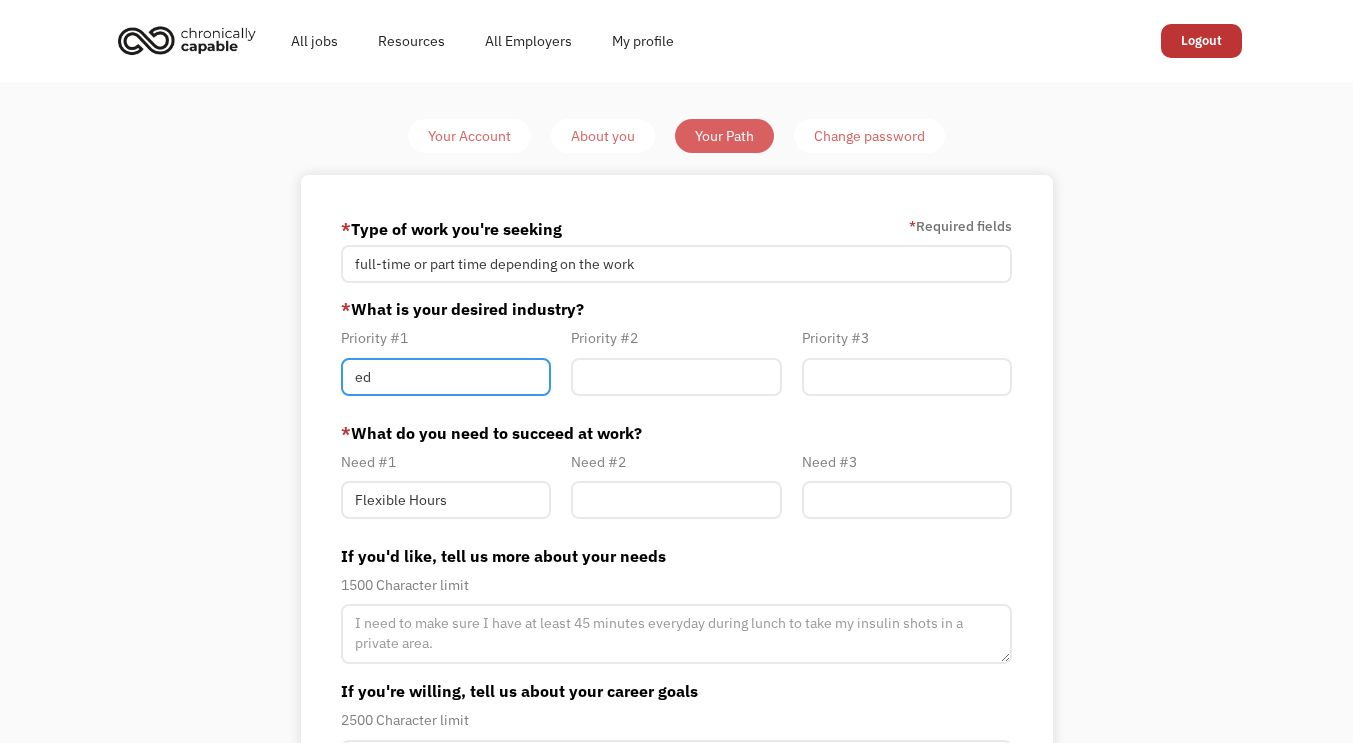 type on "e" 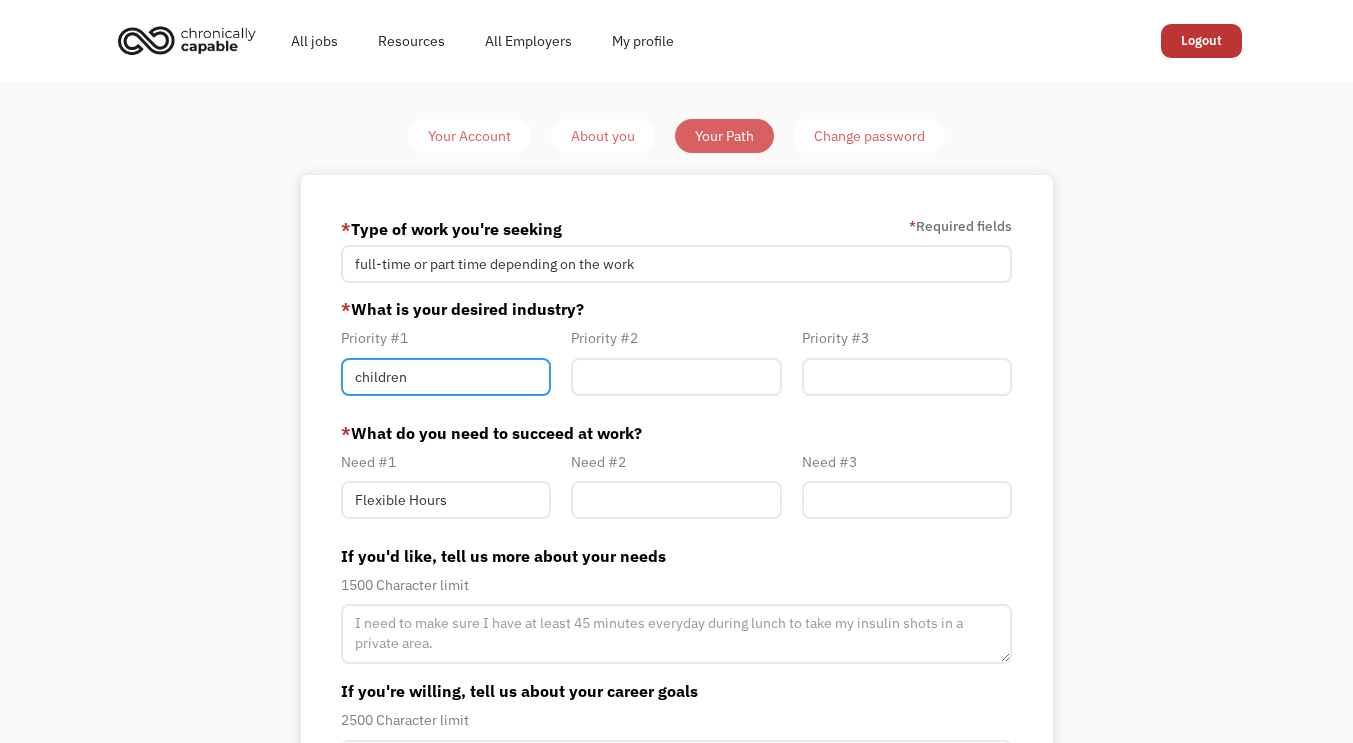 type on "children" 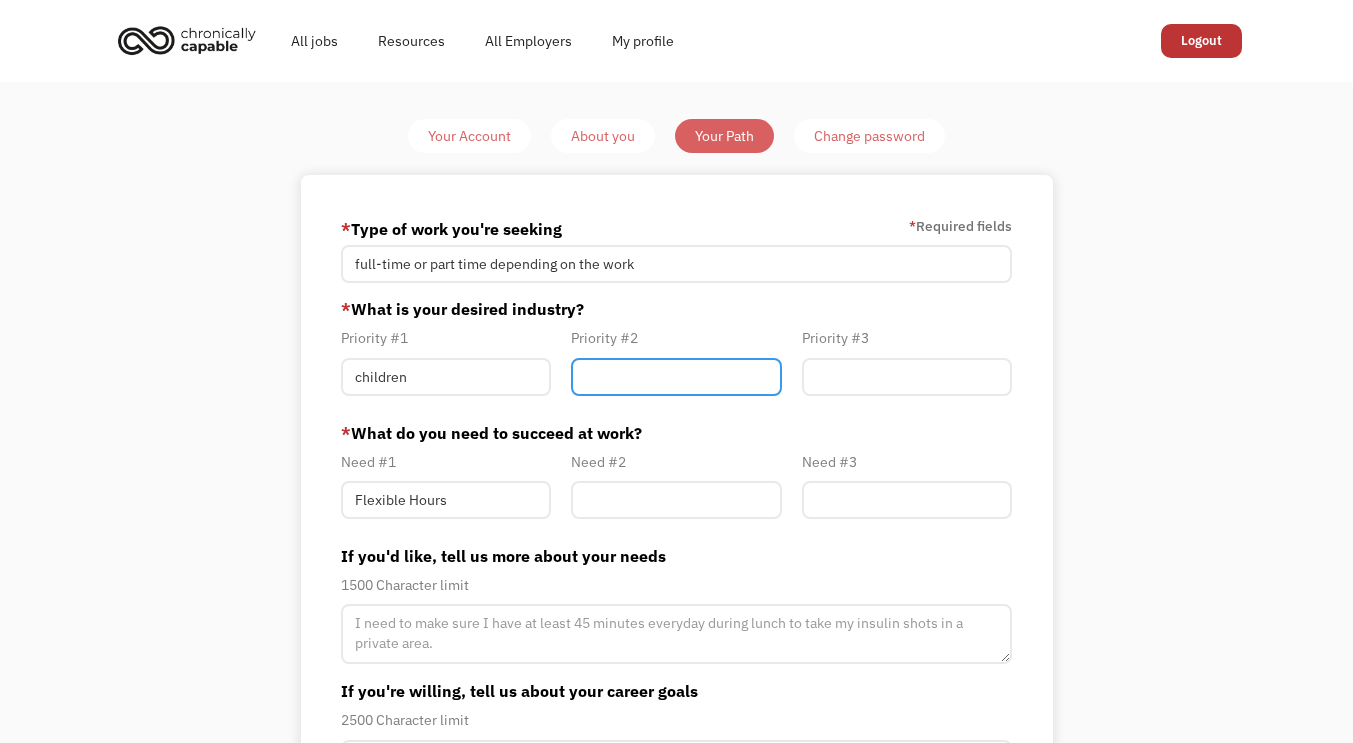 click at bounding box center (676, 377) 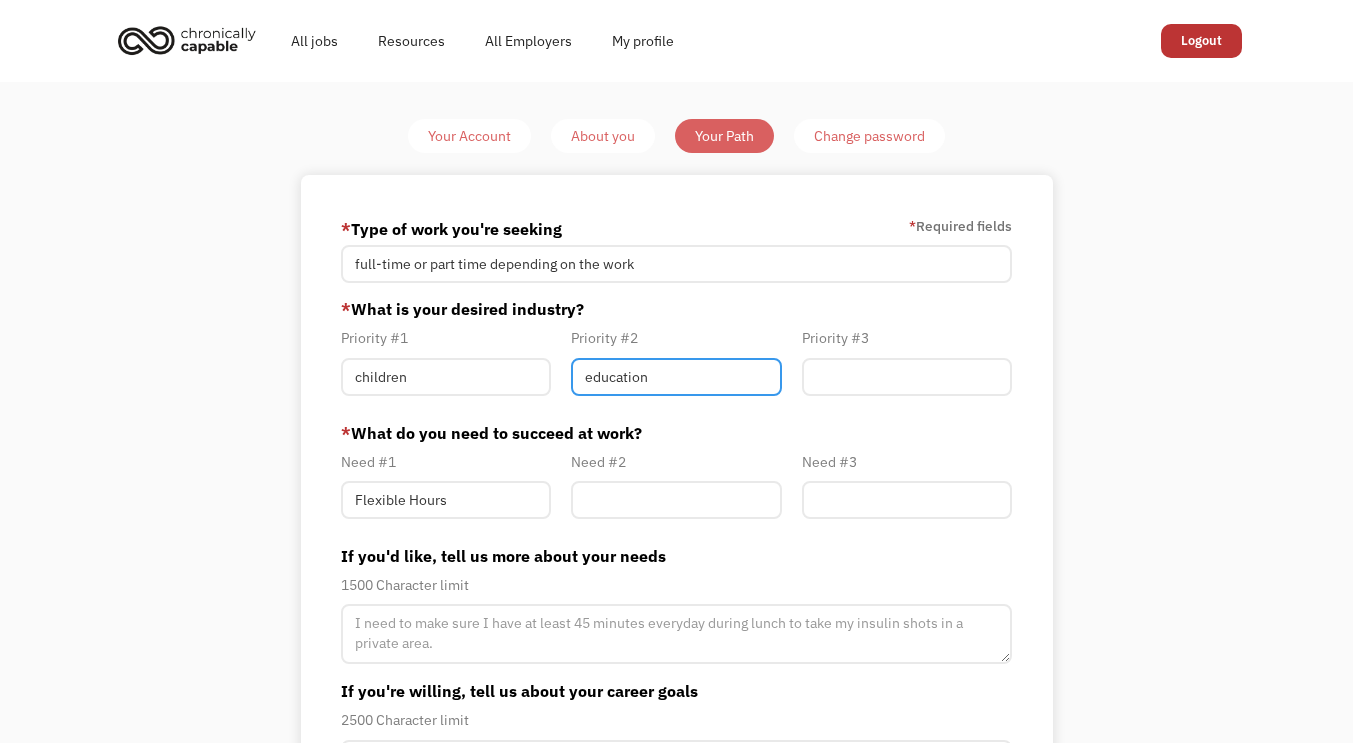 type on "education" 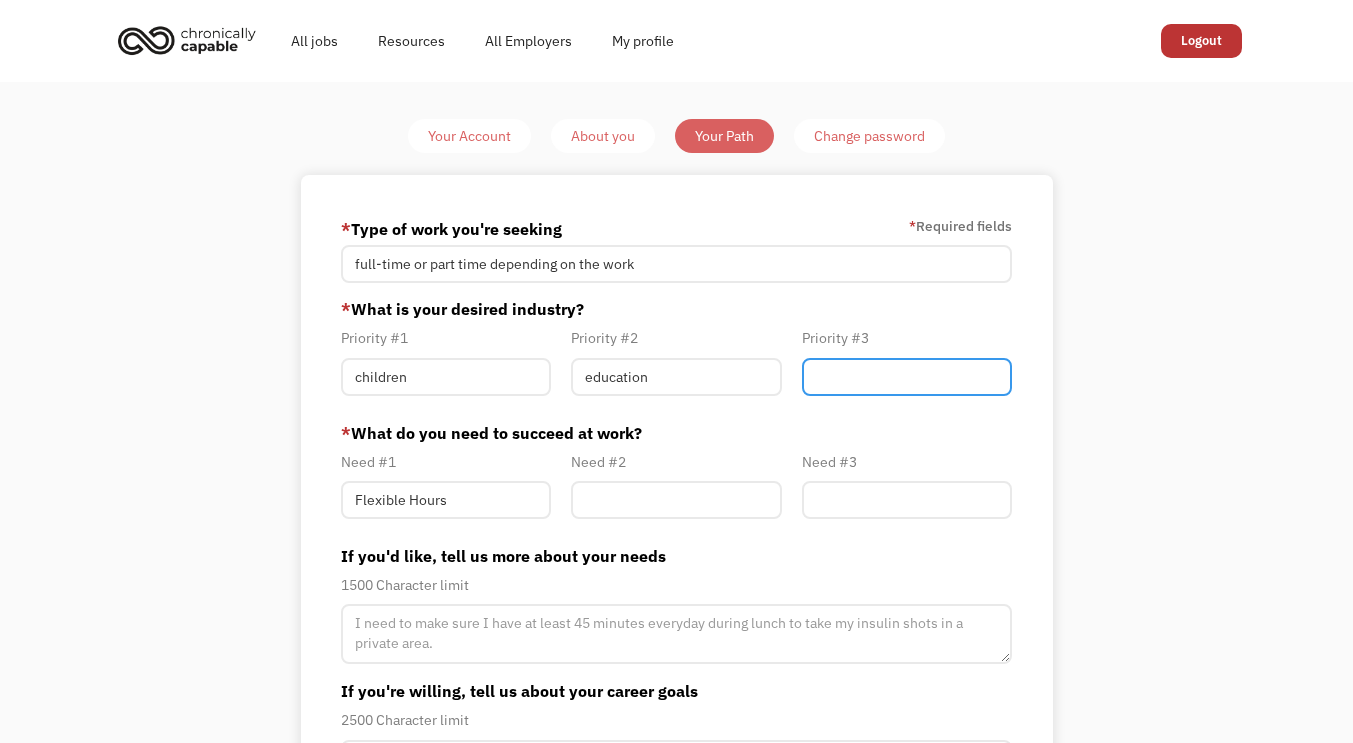 click at bounding box center (907, 377) 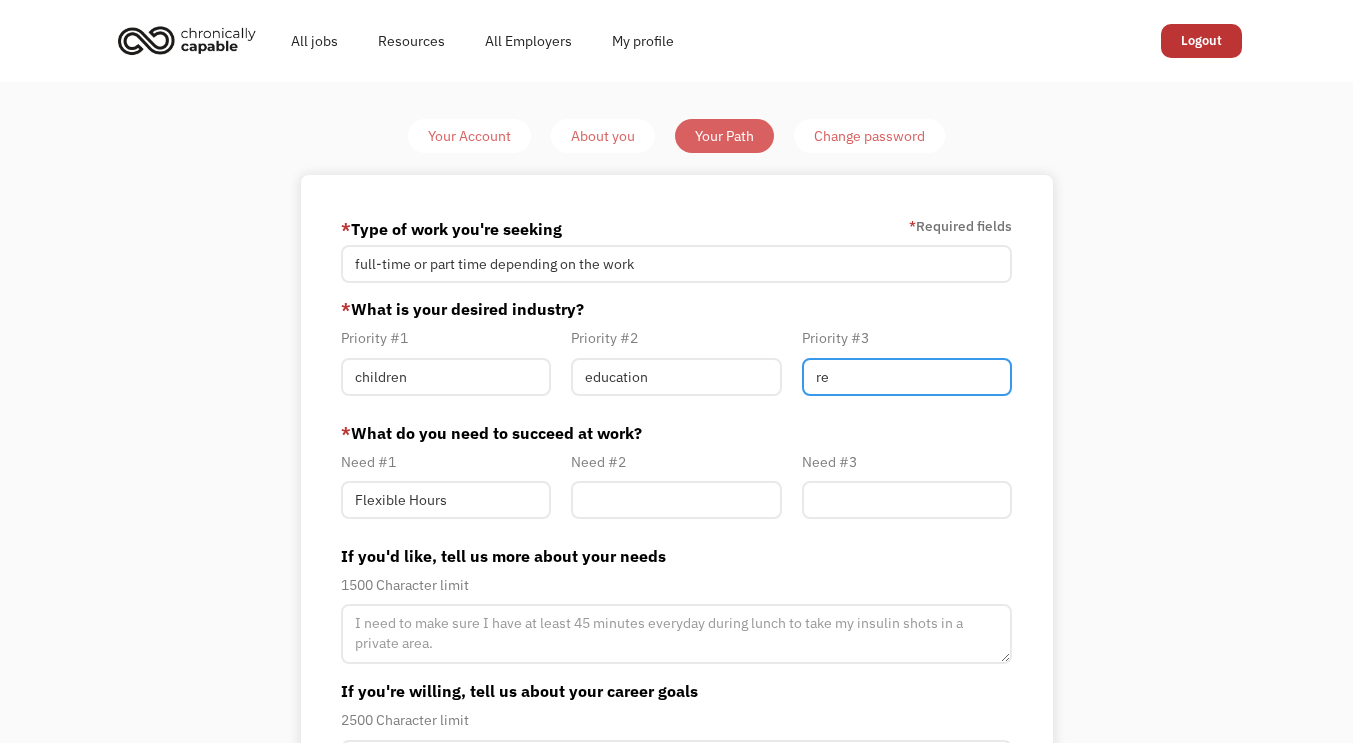 type on "r" 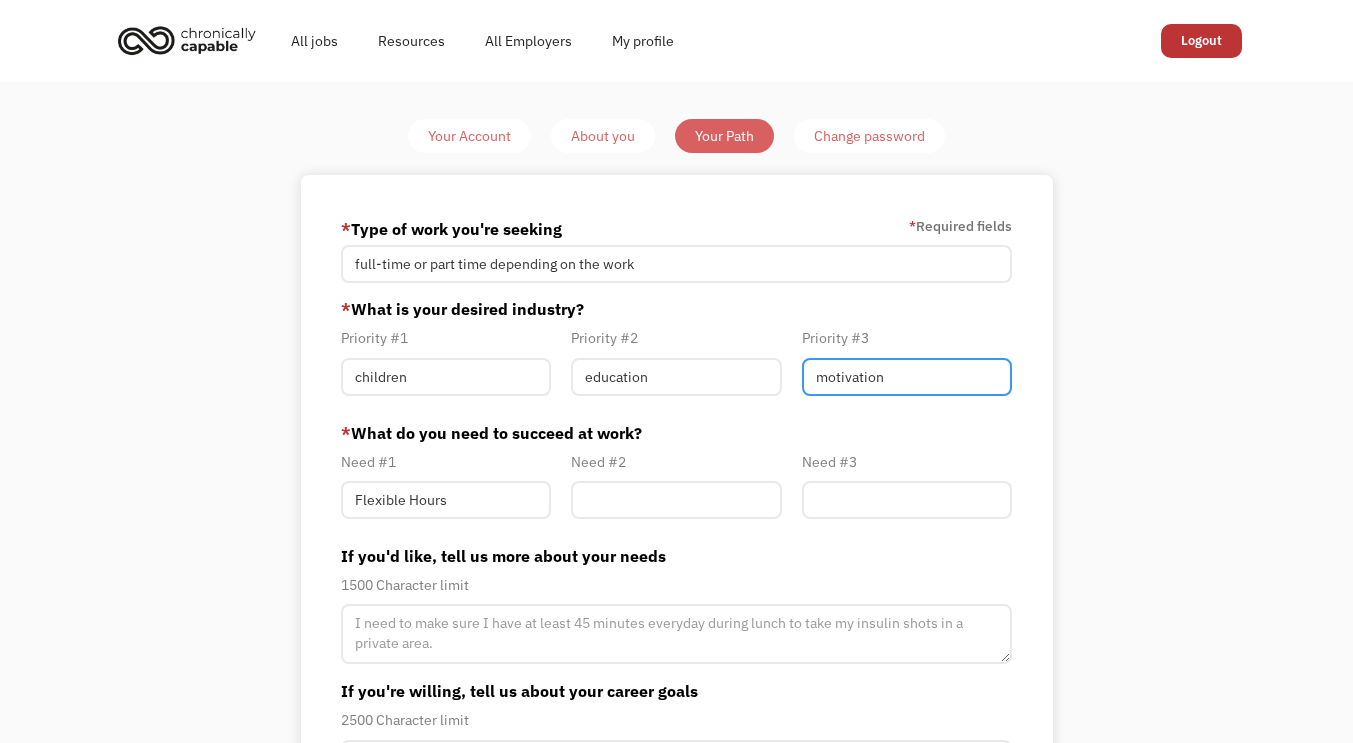 type on "motivation" 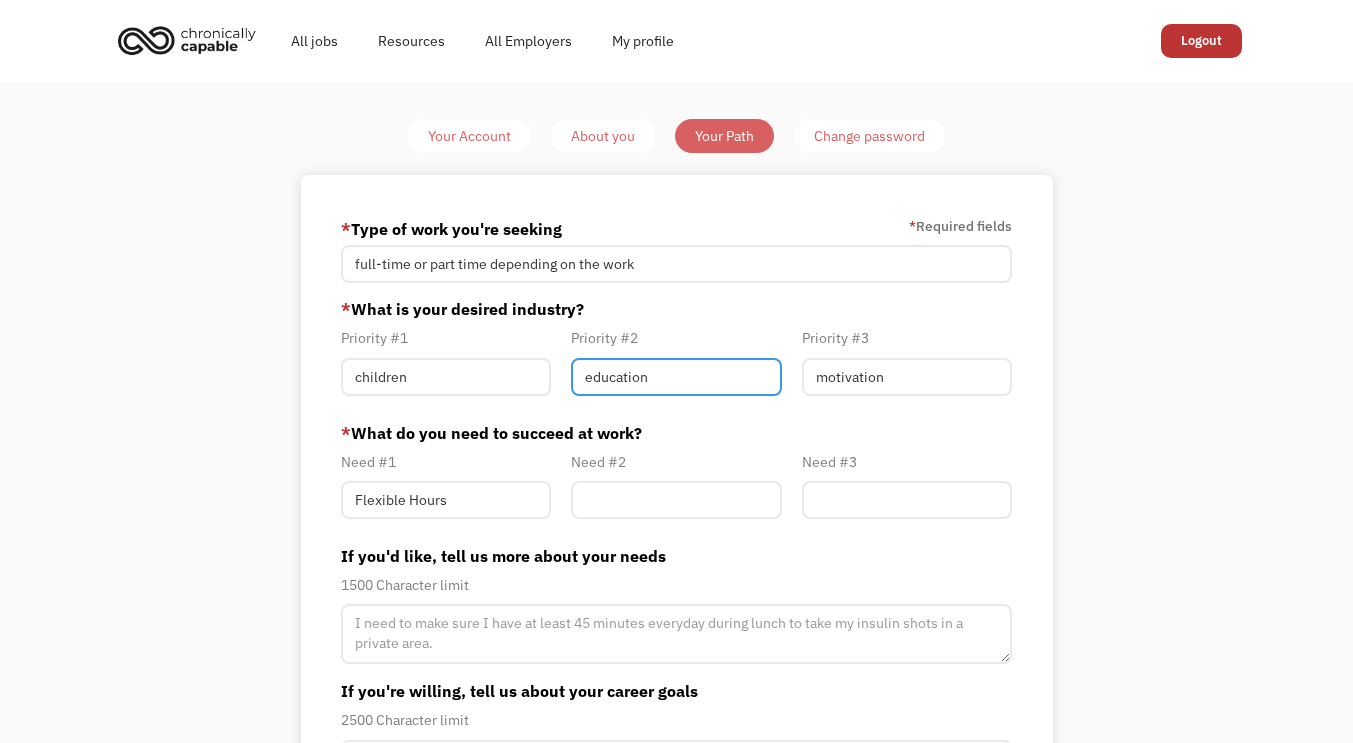 click on "education" at bounding box center (676, 377) 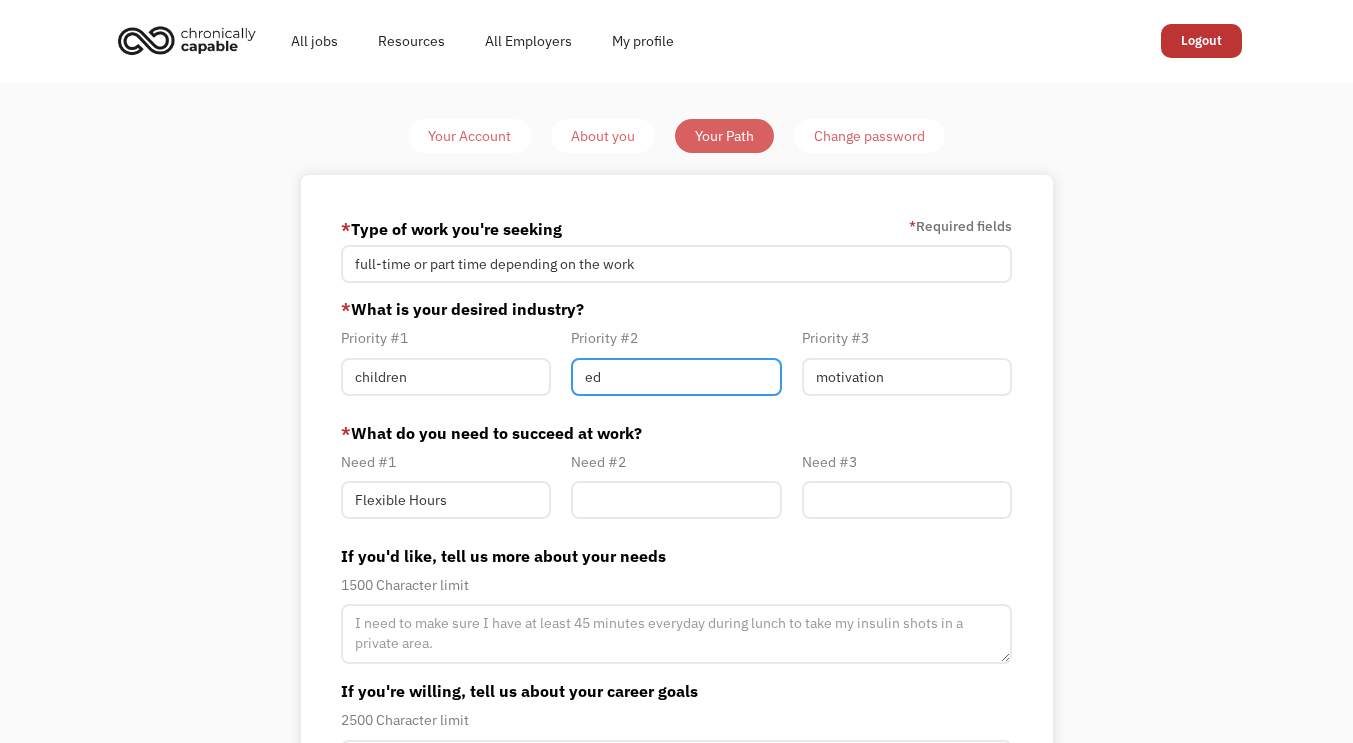type on "e" 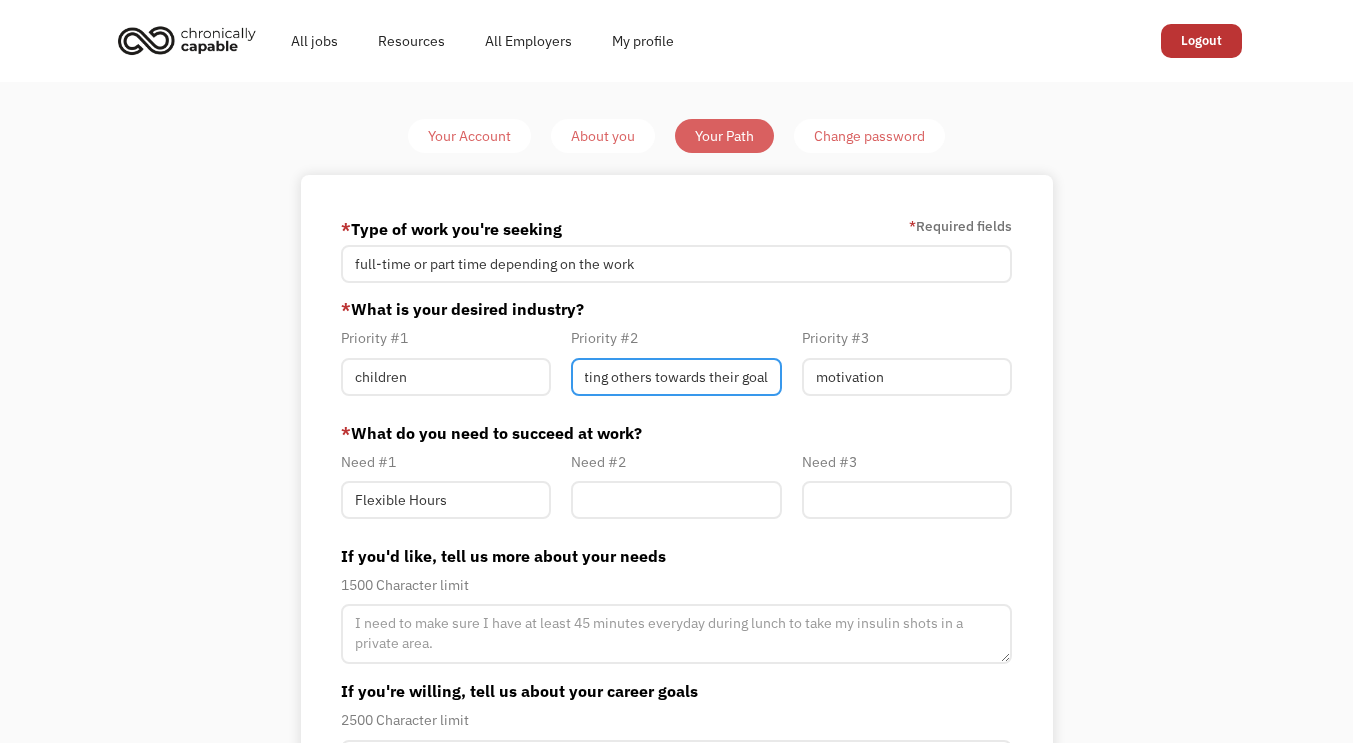 scroll, scrollTop: 0, scrollLeft: 51, axis: horizontal 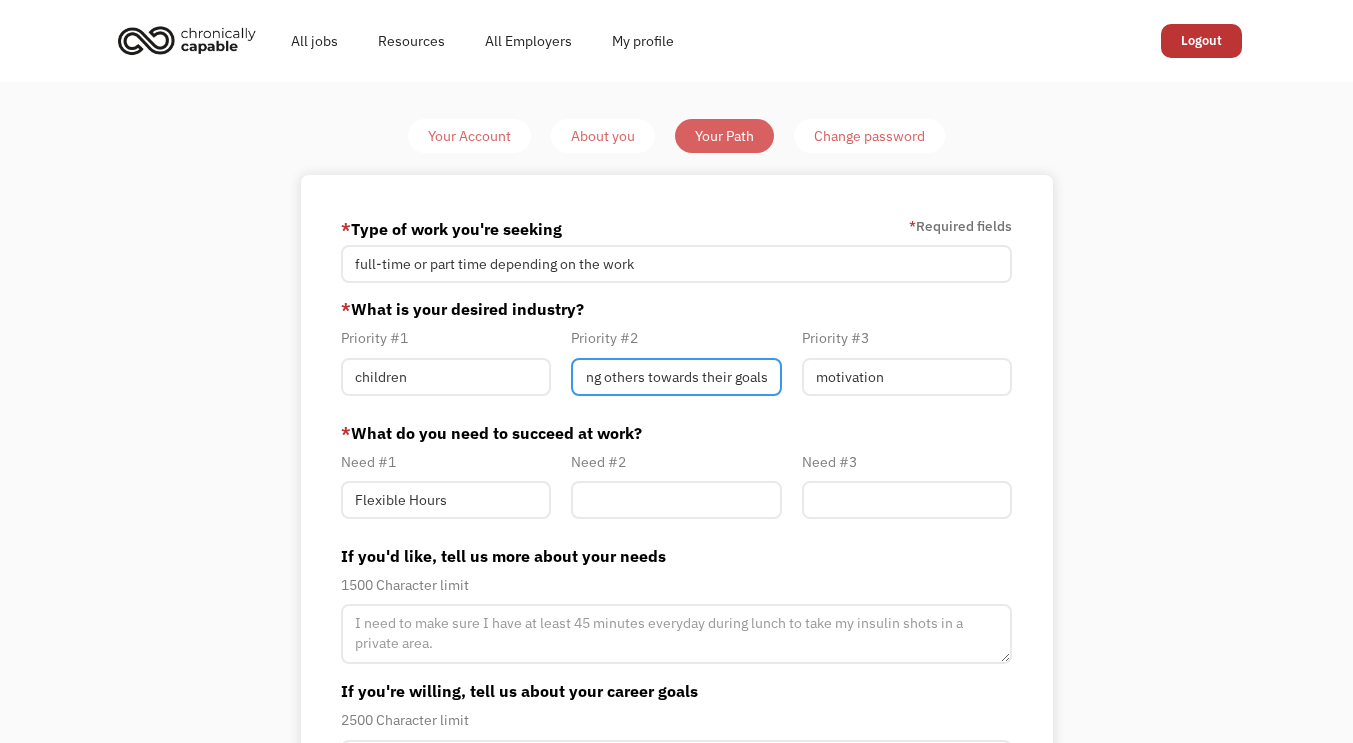 type on "motivating others towards their goals" 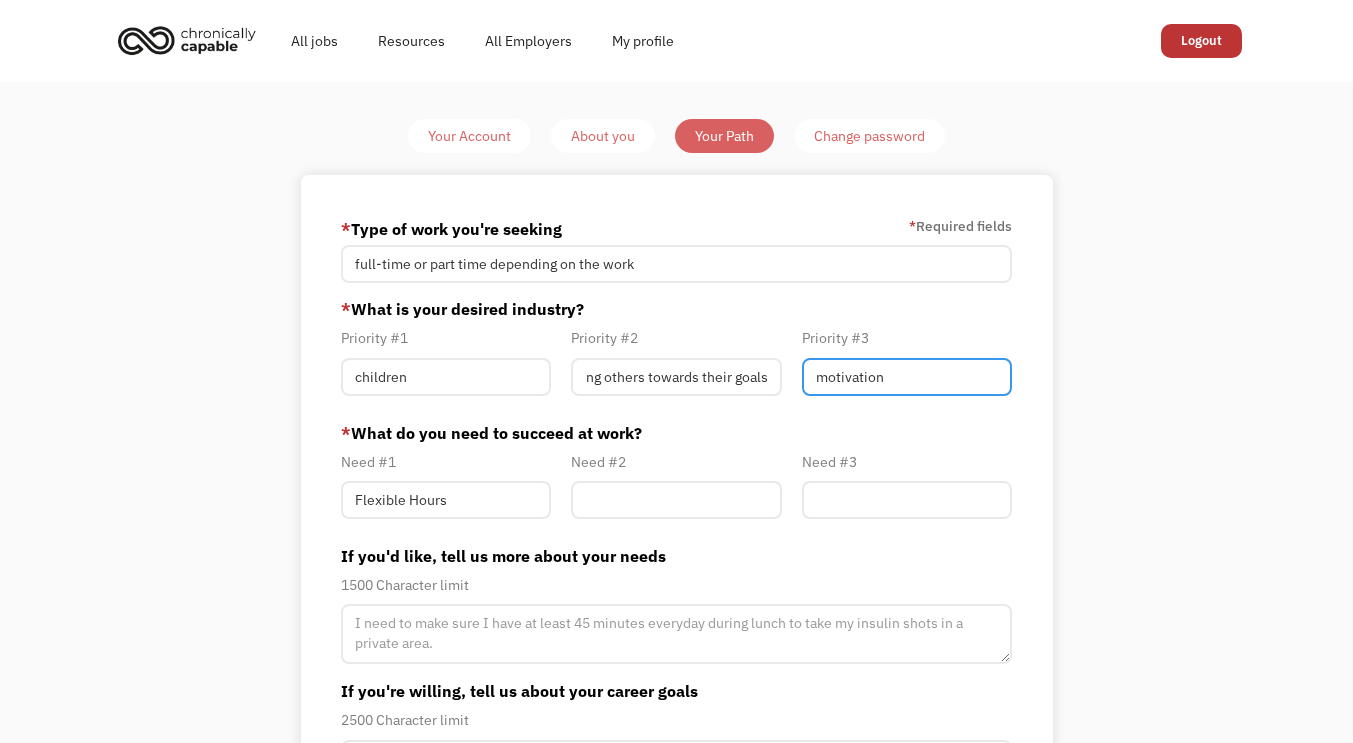 scroll, scrollTop: 0, scrollLeft: 0, axis: both 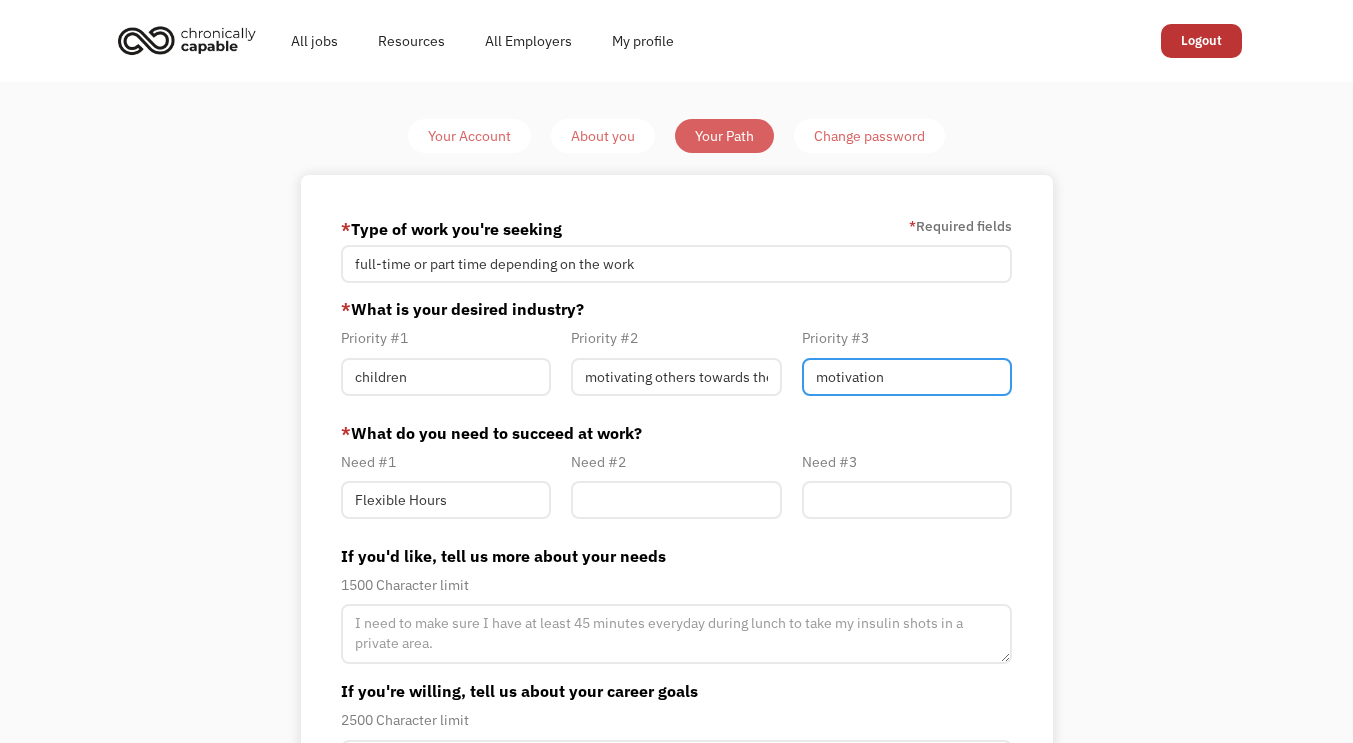 click on "motivation" at bounding box center [907, 377] 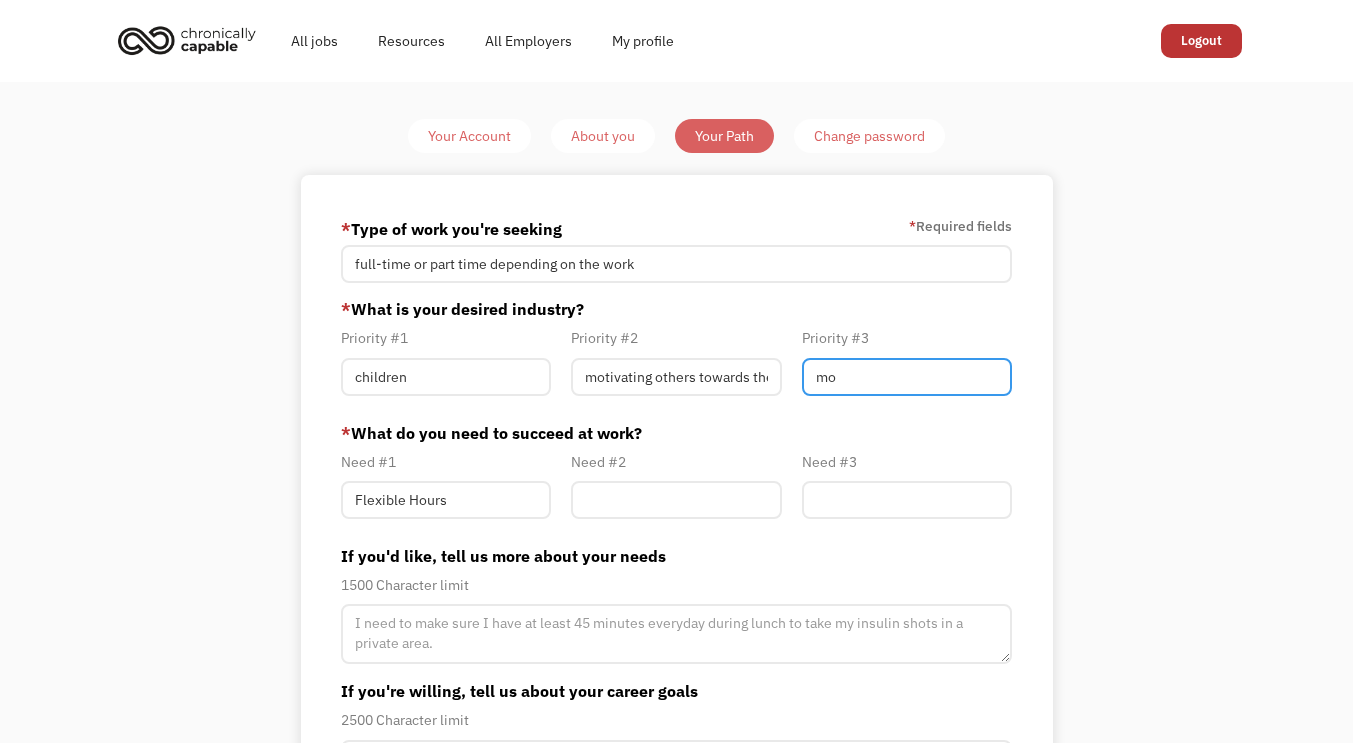 type on "m" 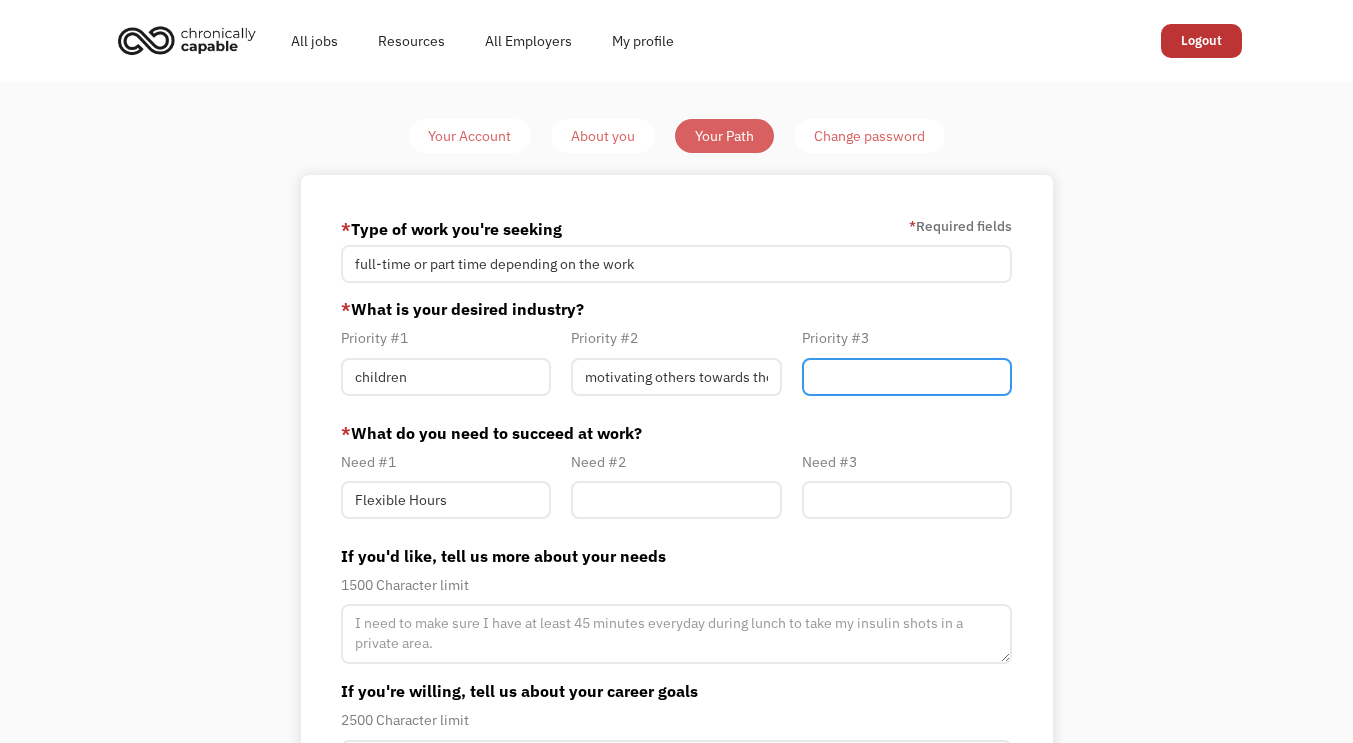 type 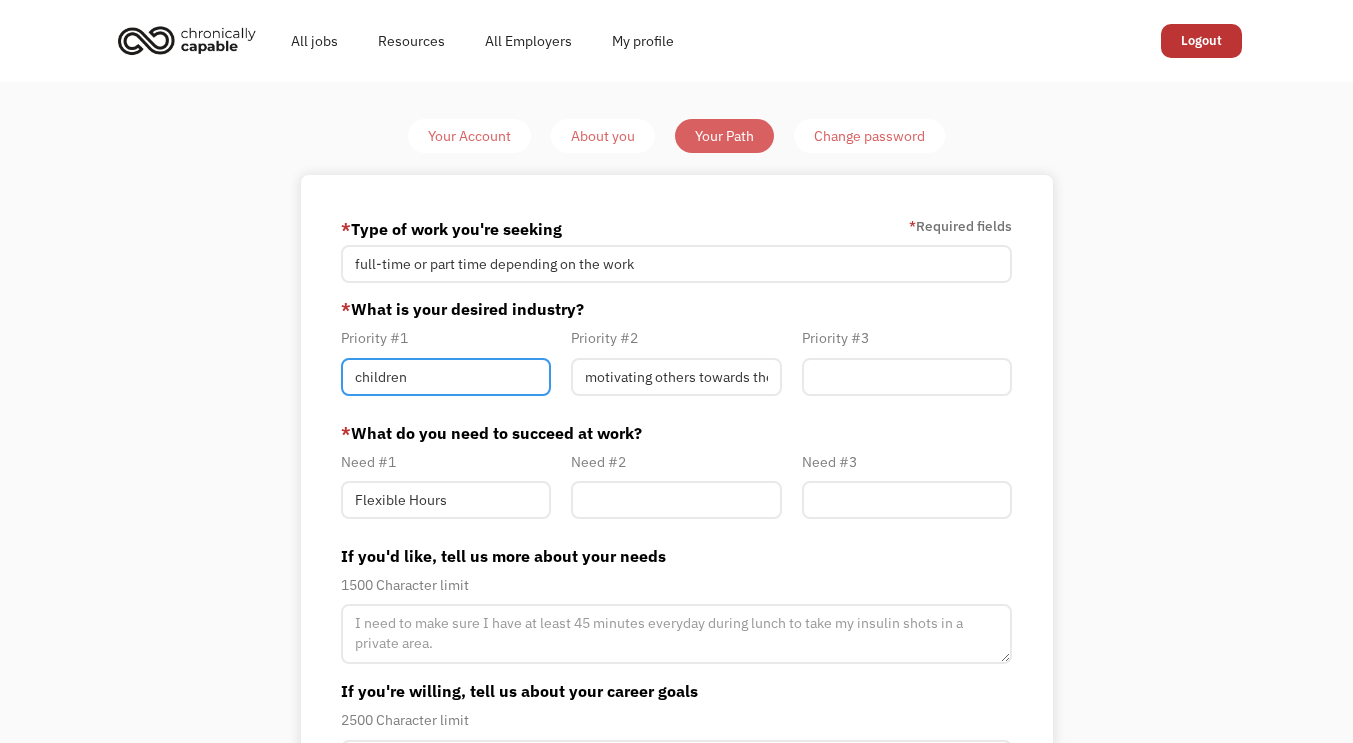 click on "children" at bounding box center [446, 377] 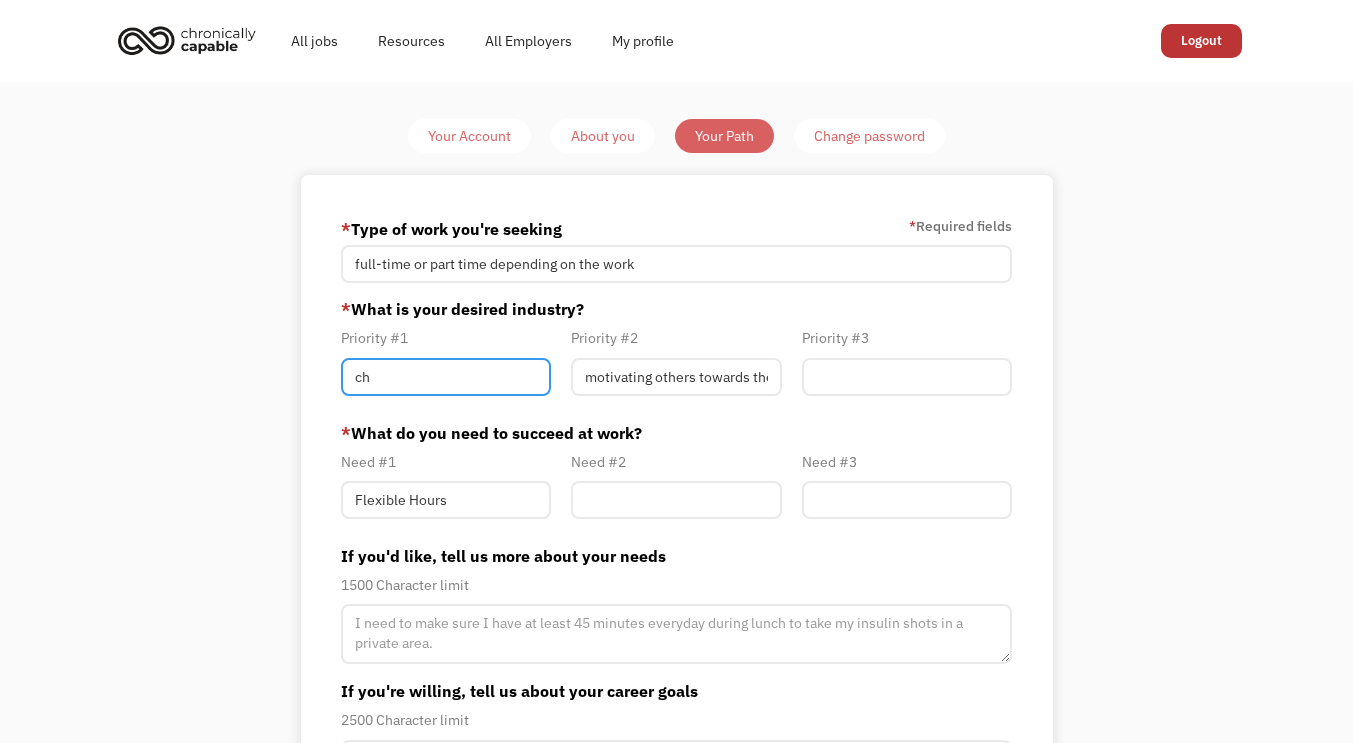 type on "c" 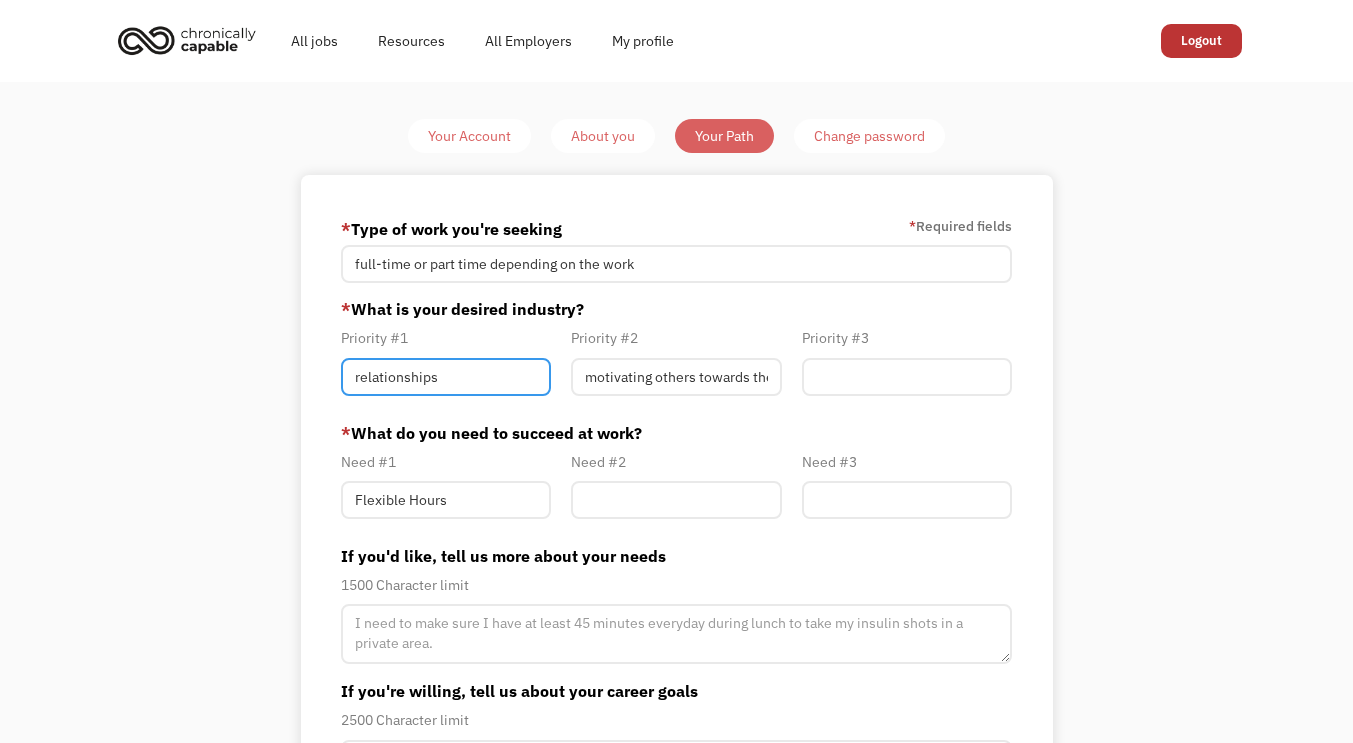 type on "relationships" 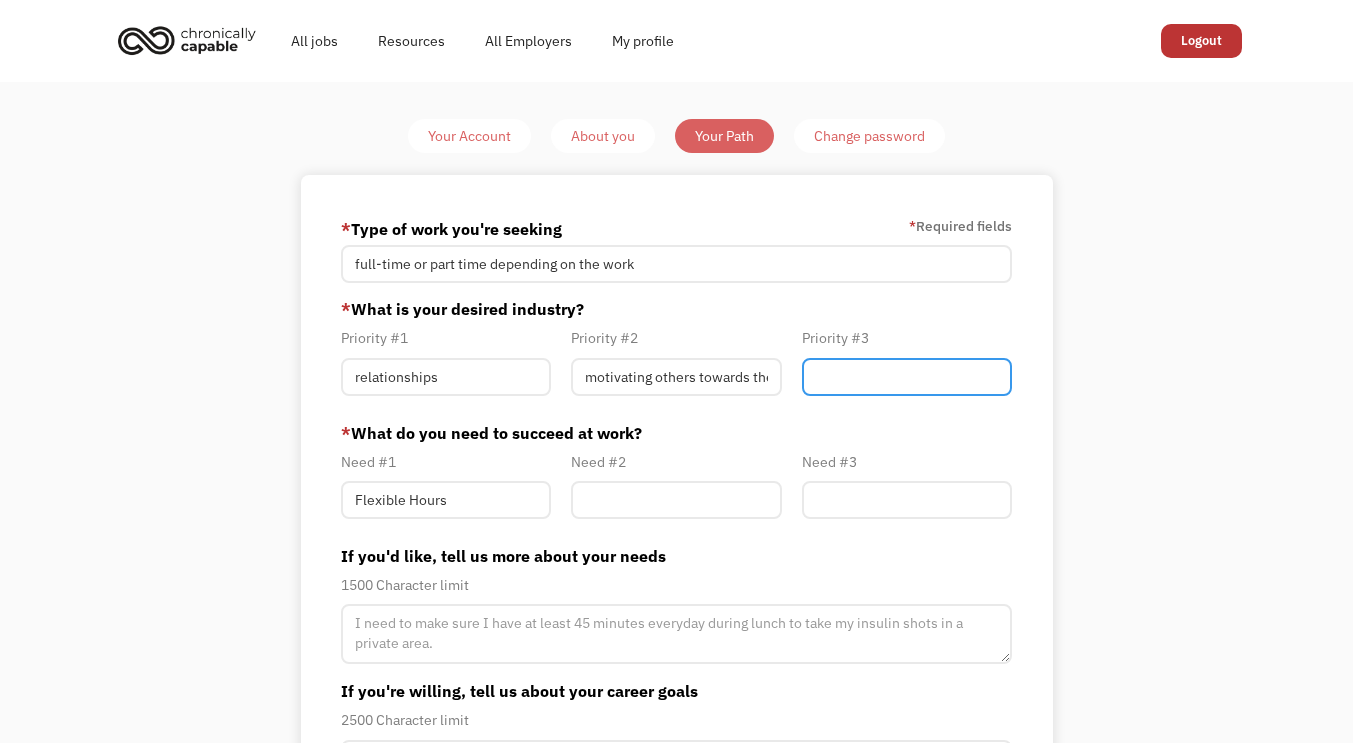 click at bounding box center (907, 377) 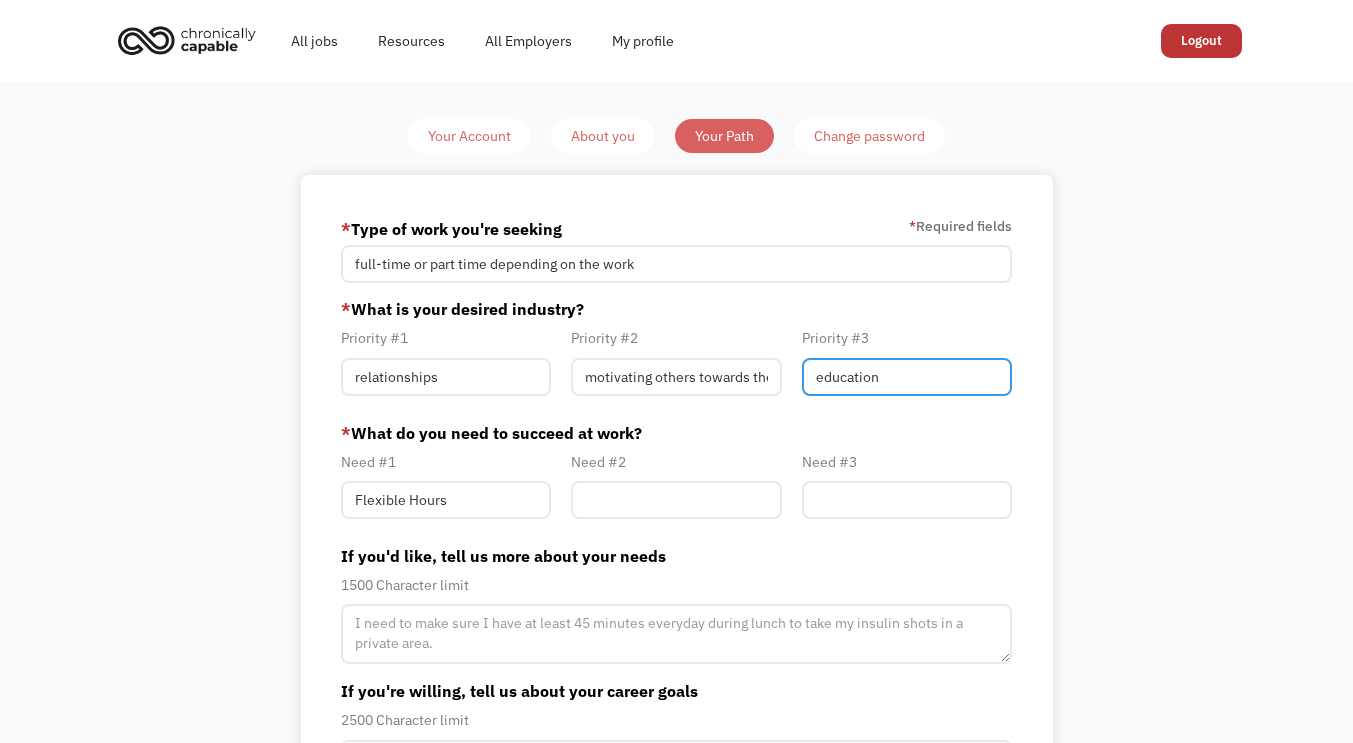 type on "education" 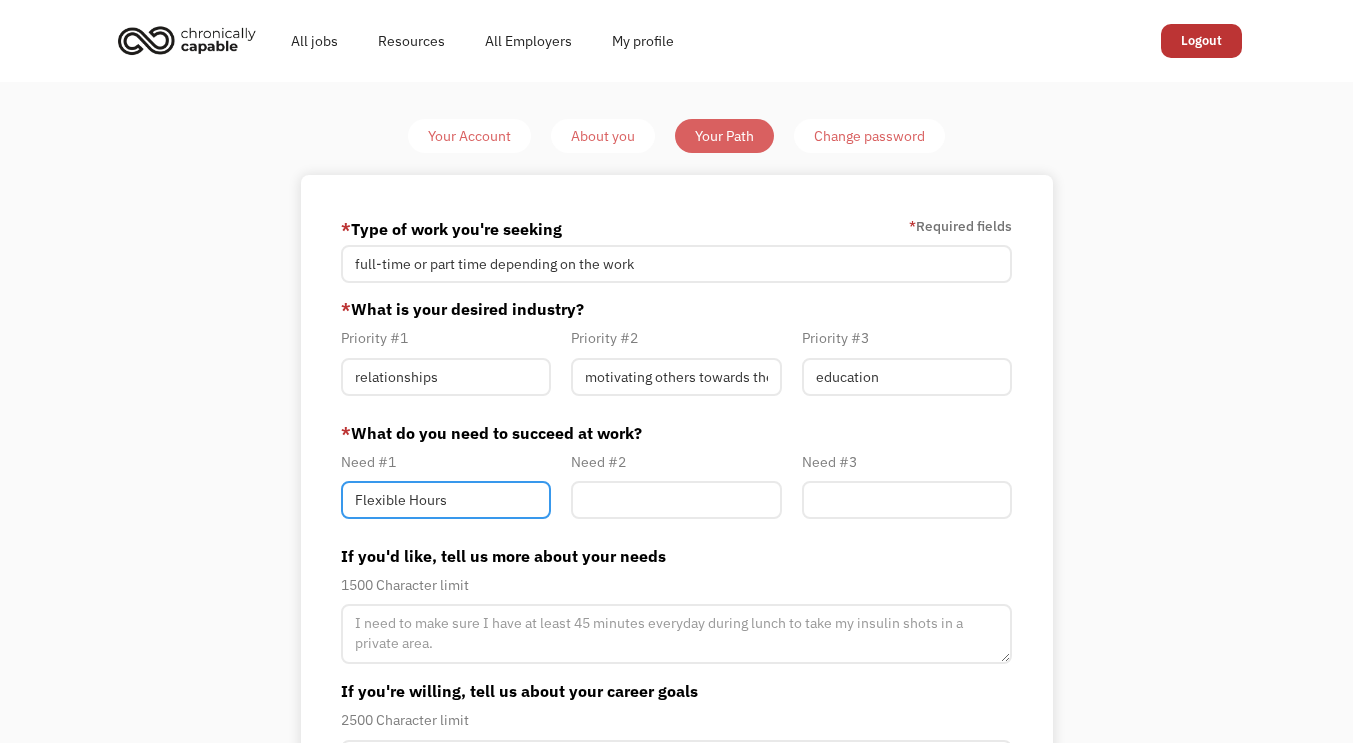 click on "Flexible Hours" at bounding box center (446, 500) 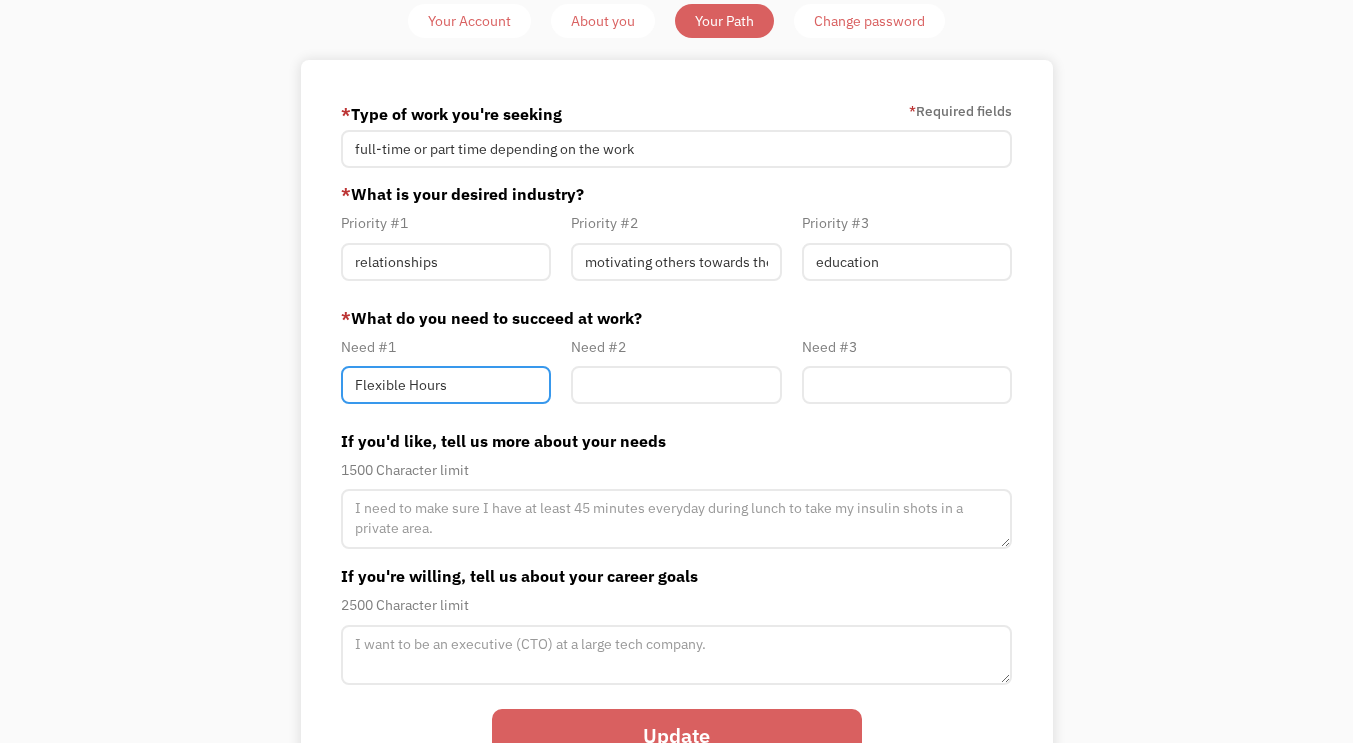 scroll, scrollTop: 163, scrollLeft: 0, axis: vertical 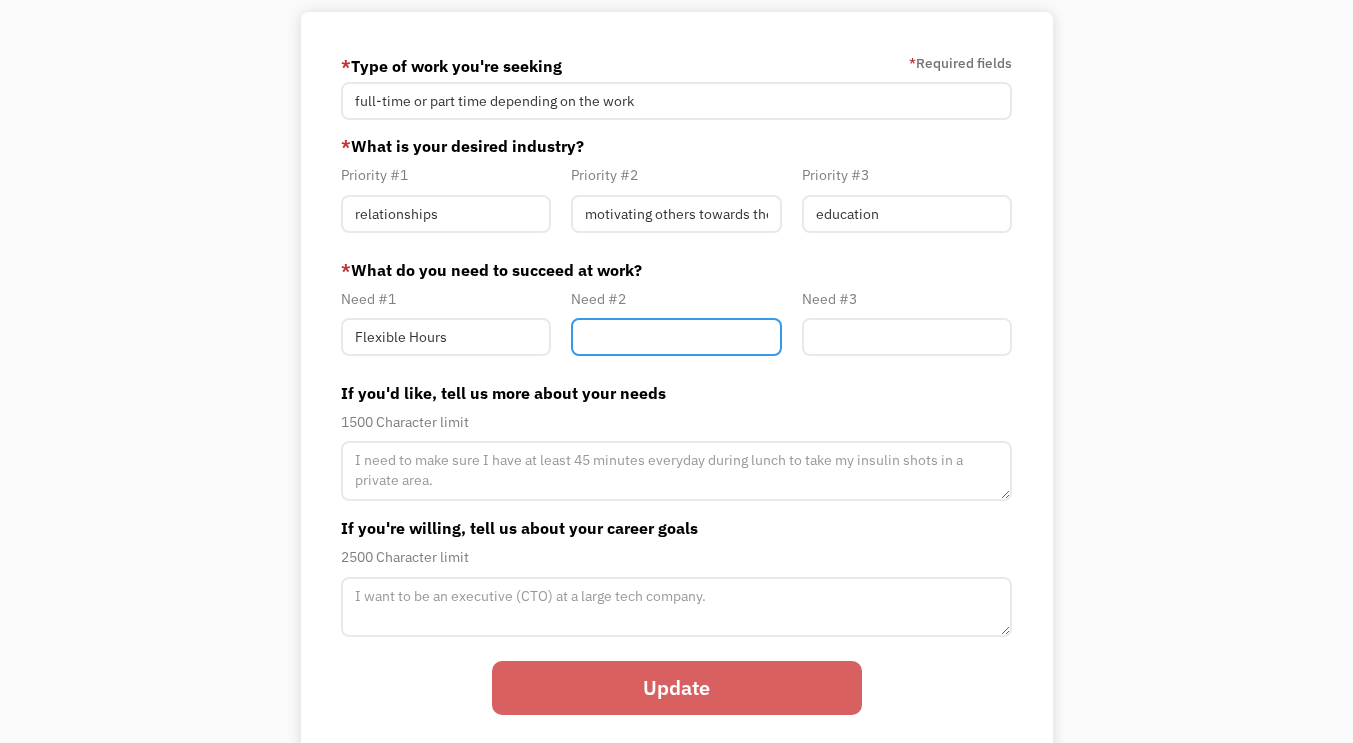 click at bounding box center (676, 337) 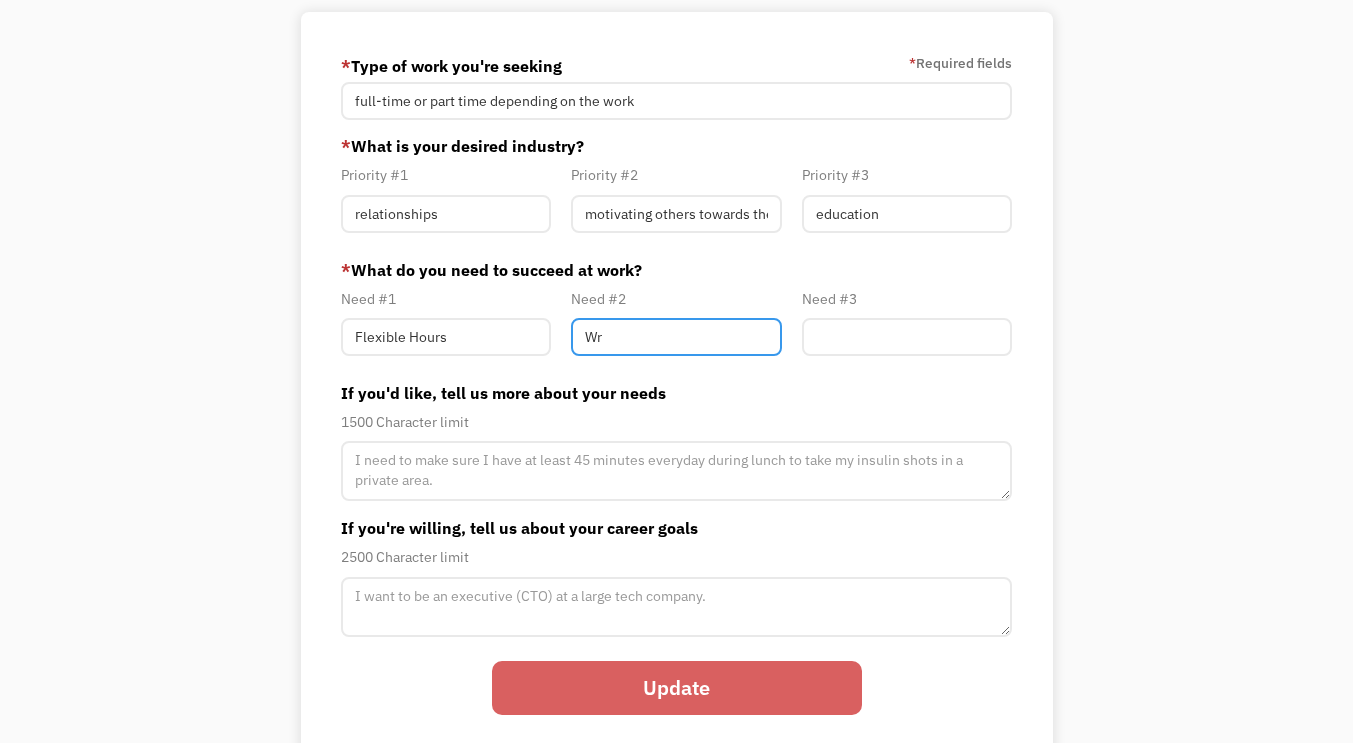 type on "W" 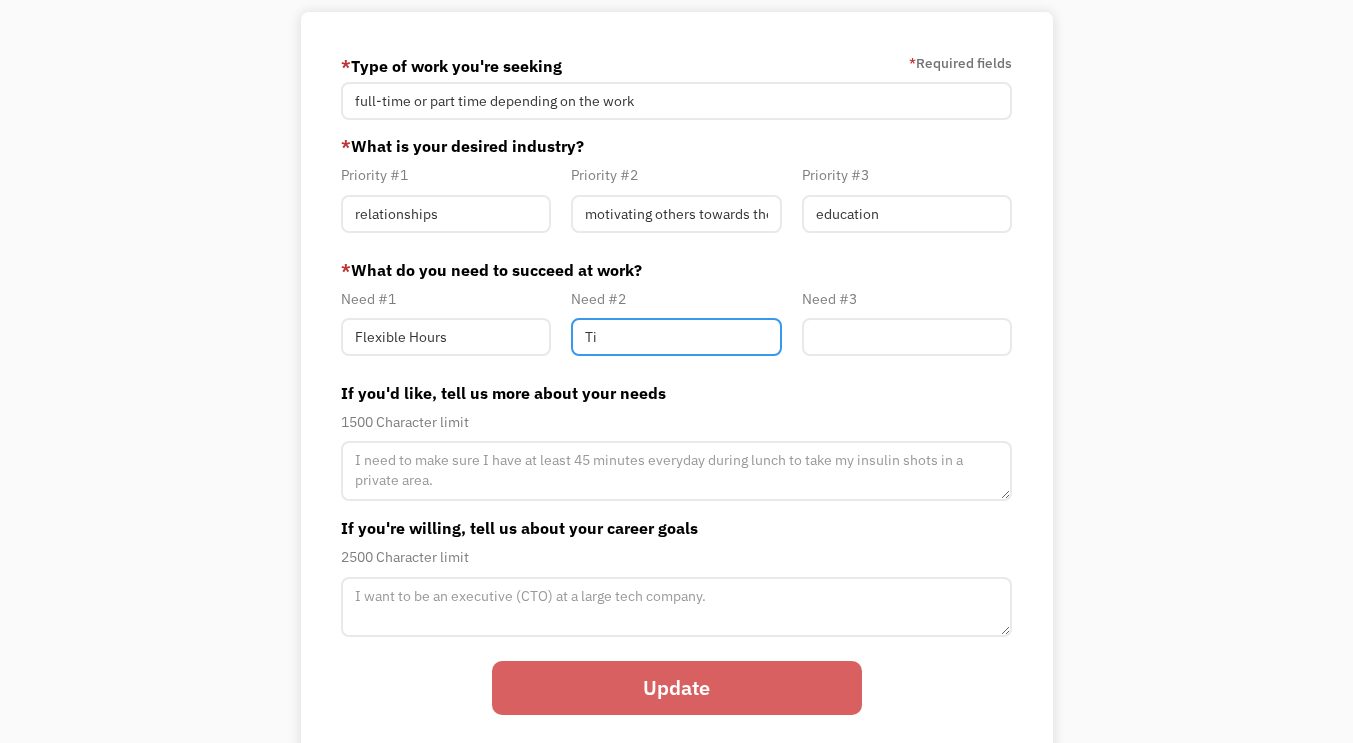type on "T" 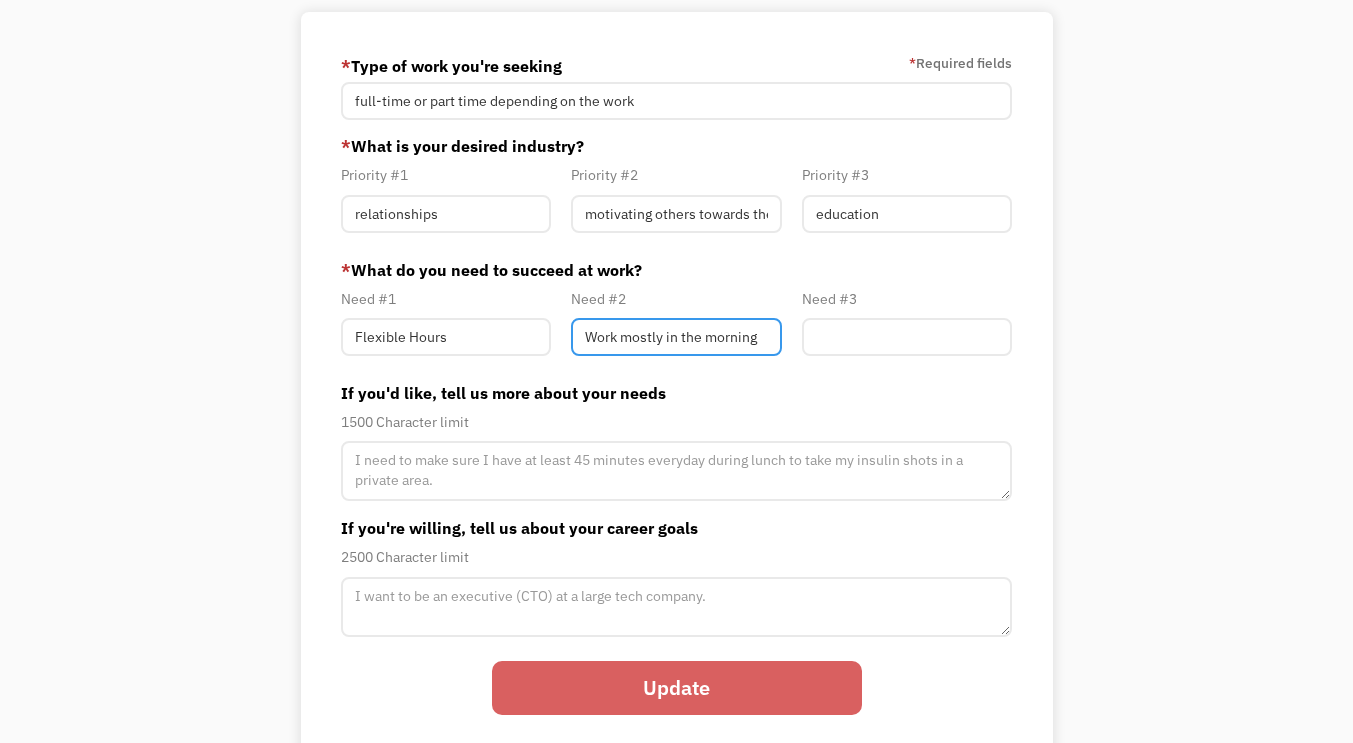 scroll, scrollTop: 0, scrollLeft: 0, axis: both 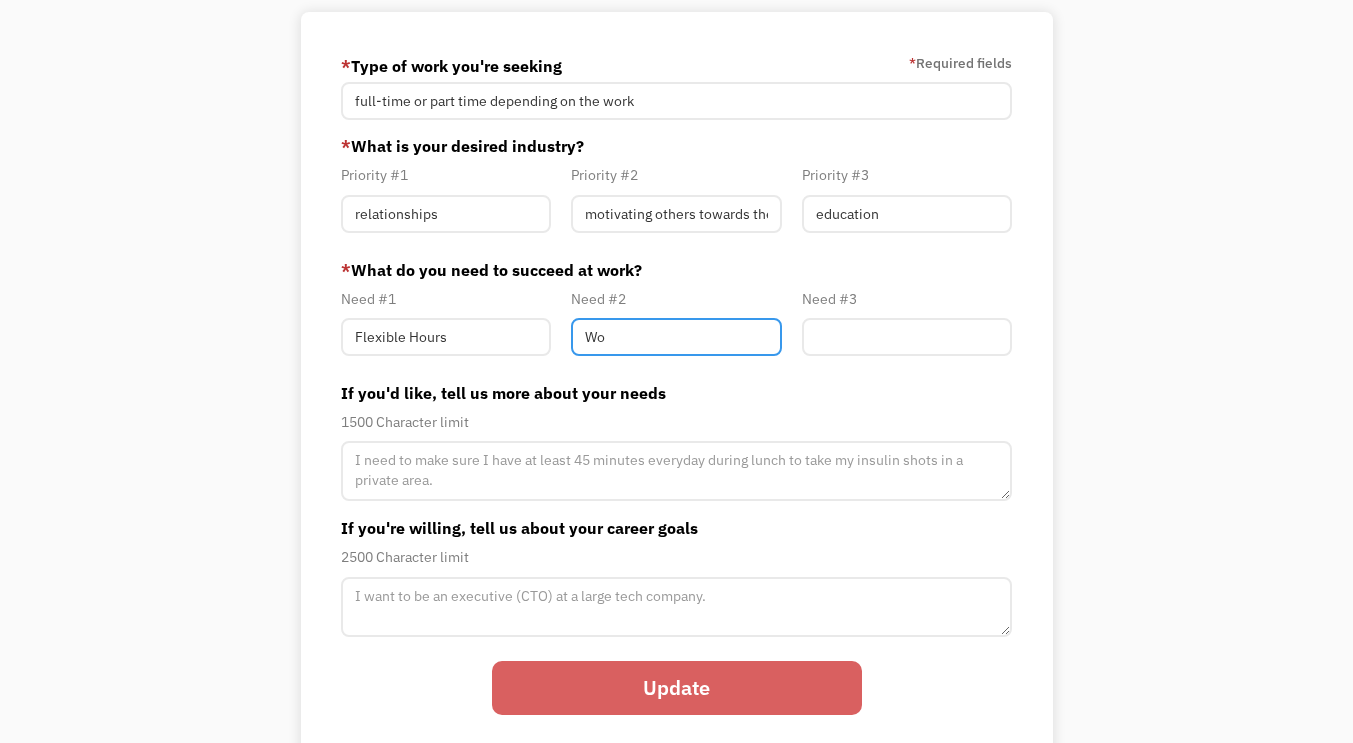 type on "W" 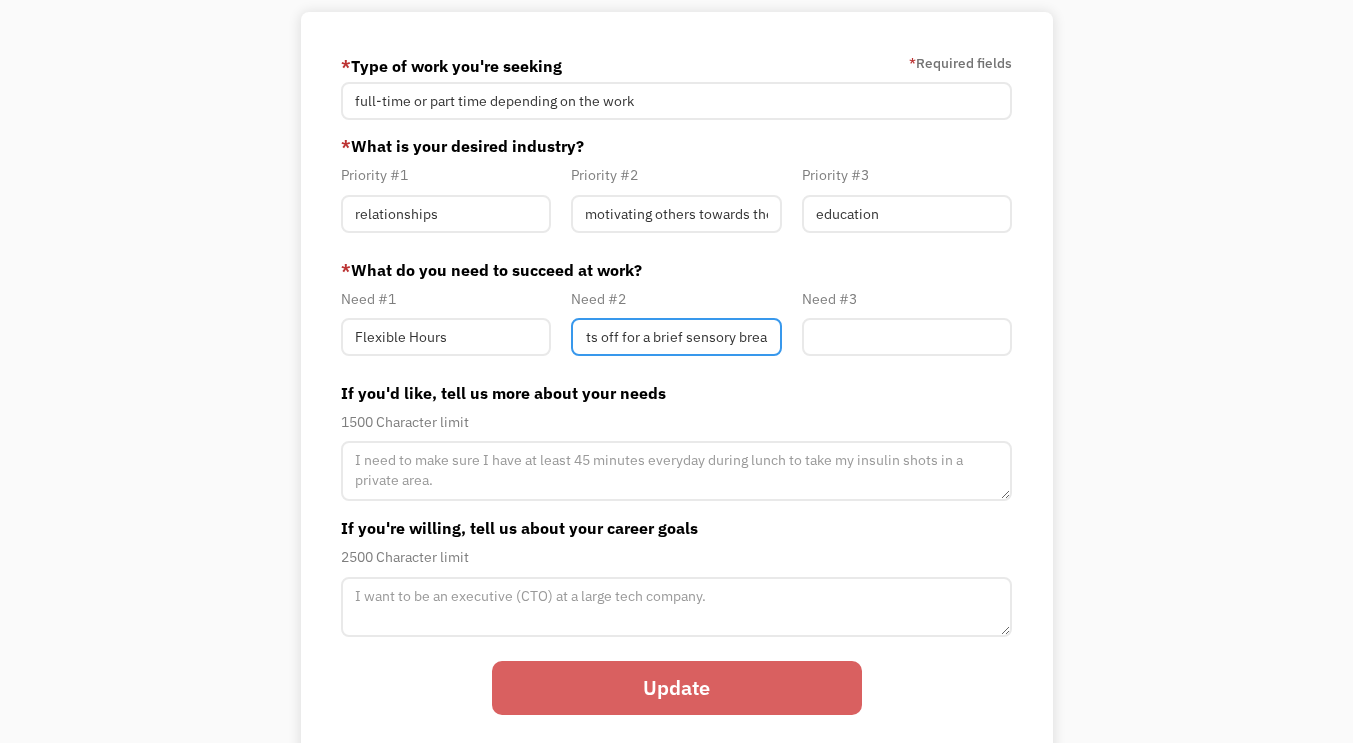 scroll, scrollTop: 0, scrollLeft: 171, axis: horizontal 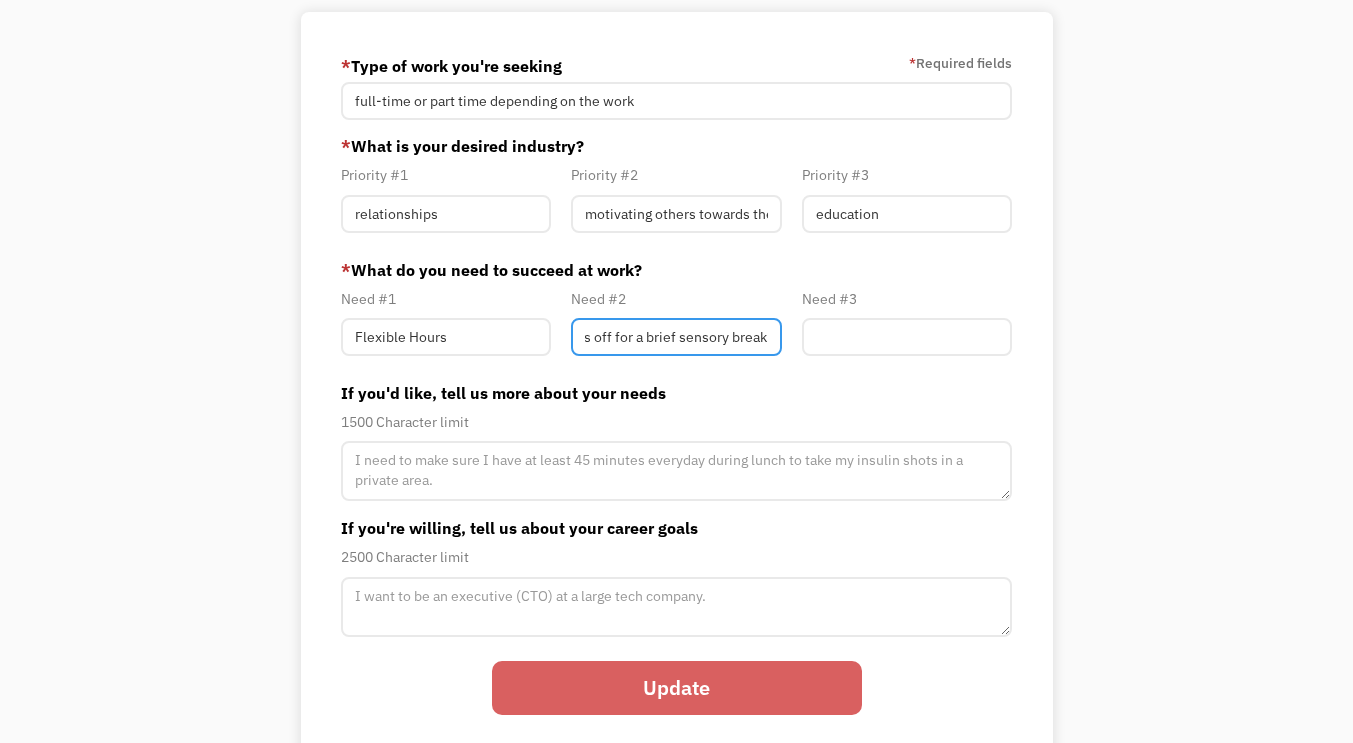 type on "a private space to turn lights off for a brief sensory break" 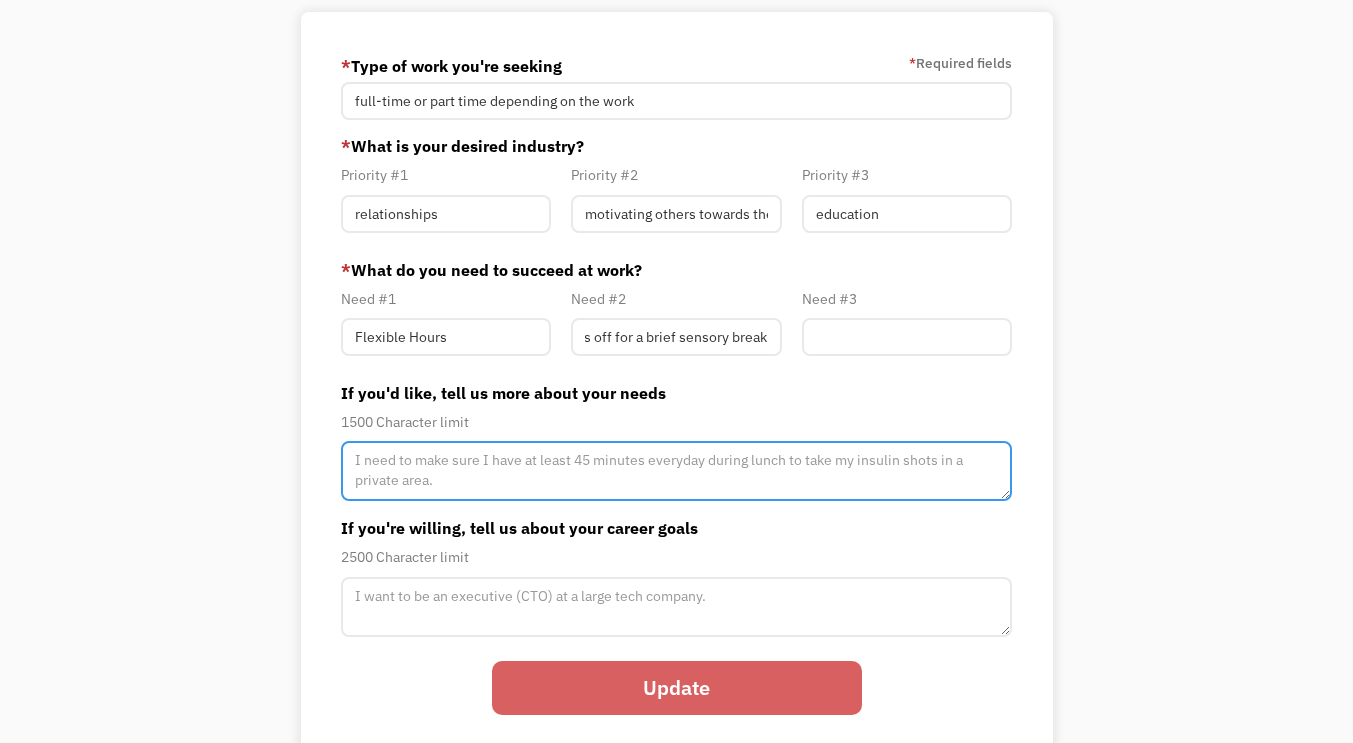 scroll, scrollTop: 0, scrollLeft: 0, axis: both 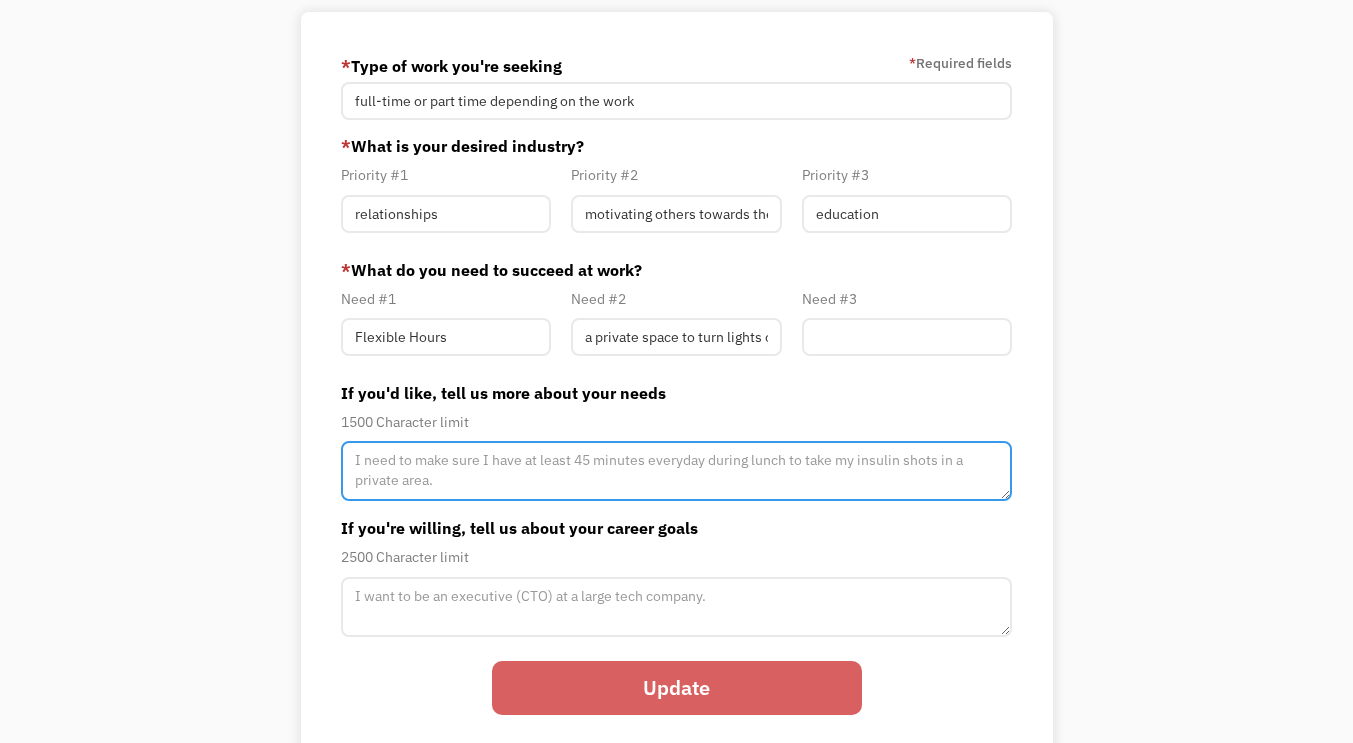 click at bounding box center [676, 471] 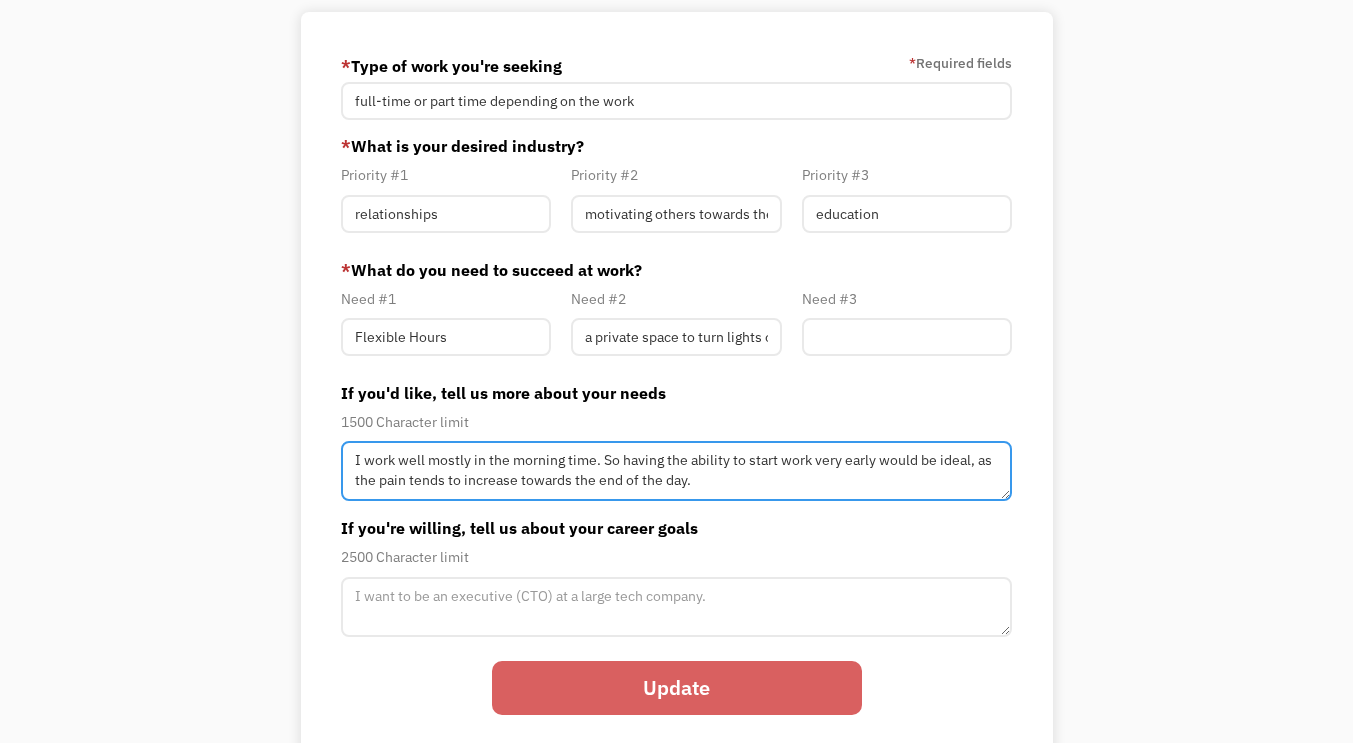 click on "I work well mostly in the morning time. So having the ability to start work very early would be ideal, as the pain tends to increase towards the end of the day." at bounding box center [676, 471] 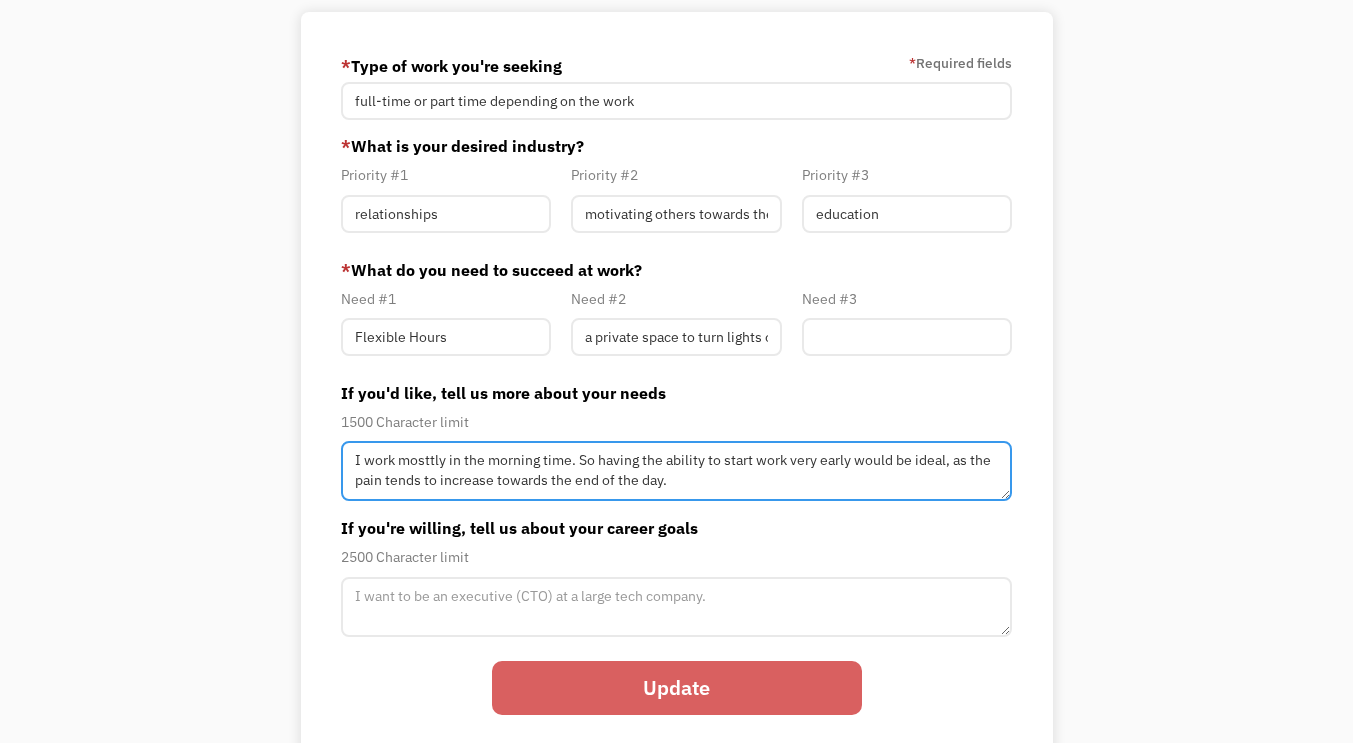 click on "I work mosttly in the morning time. So having the ability to start work very early would be ideal, as the pain tends to increase towards the end of the day." at bounding box center (676, 471) 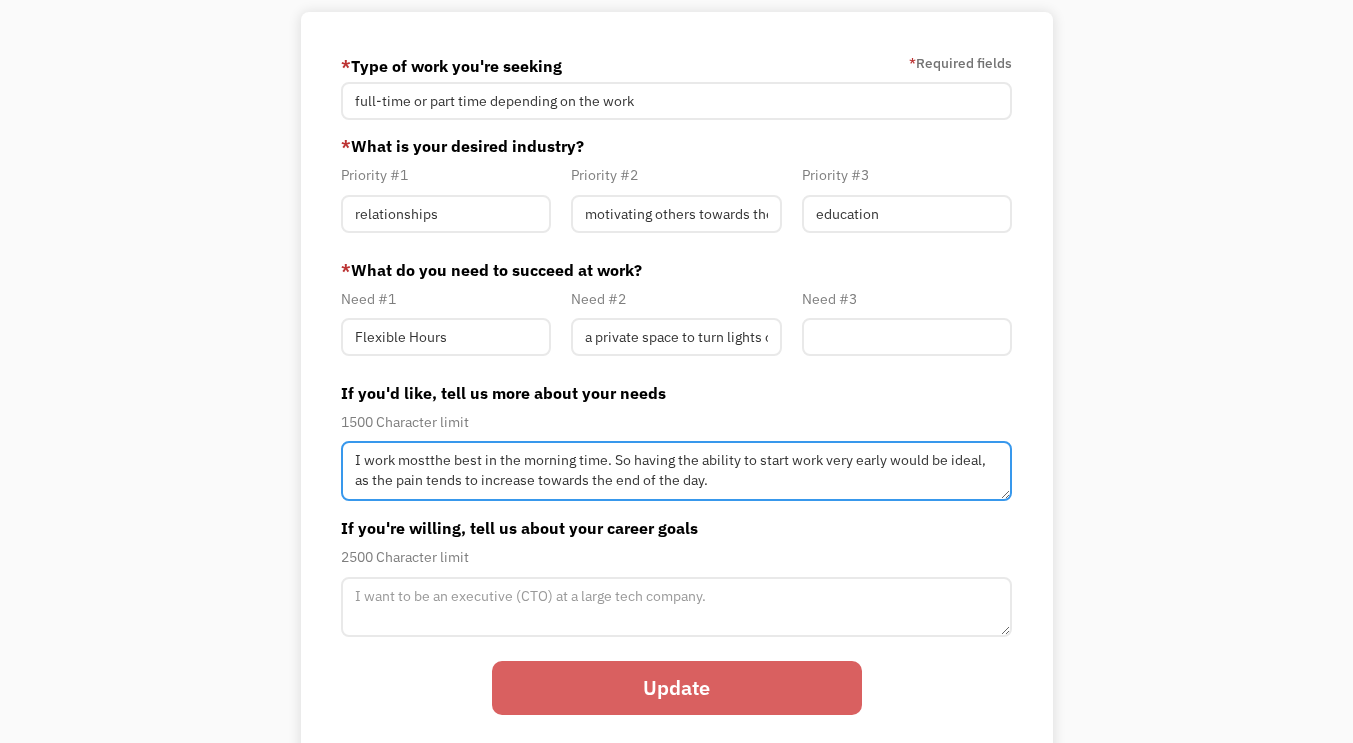 click on "I work mostthe best in the morning time. So having the ability to start work very early would be ideal, as the pain tends to increase towards the end of the day." at bounding box center (676, 471) 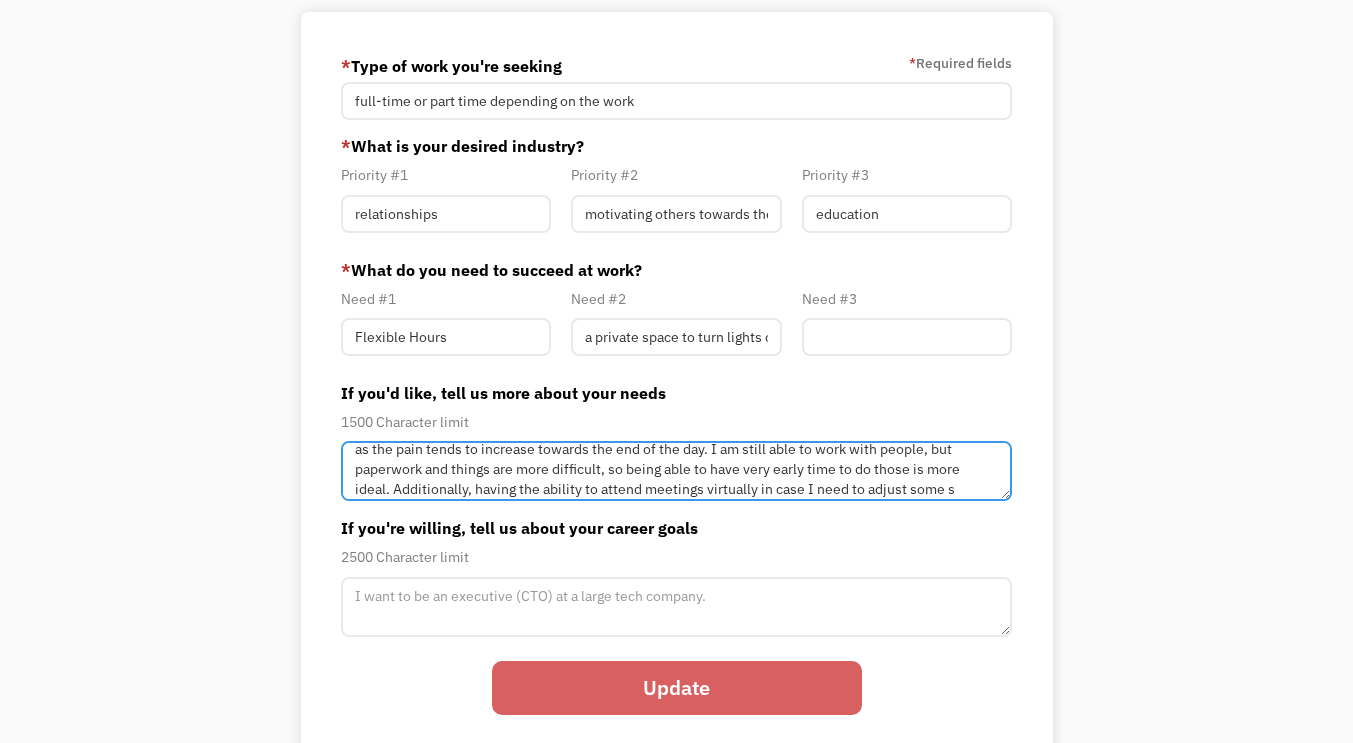 scroll, scrollTop: 51, scrollLeft: 0, axis: vertical 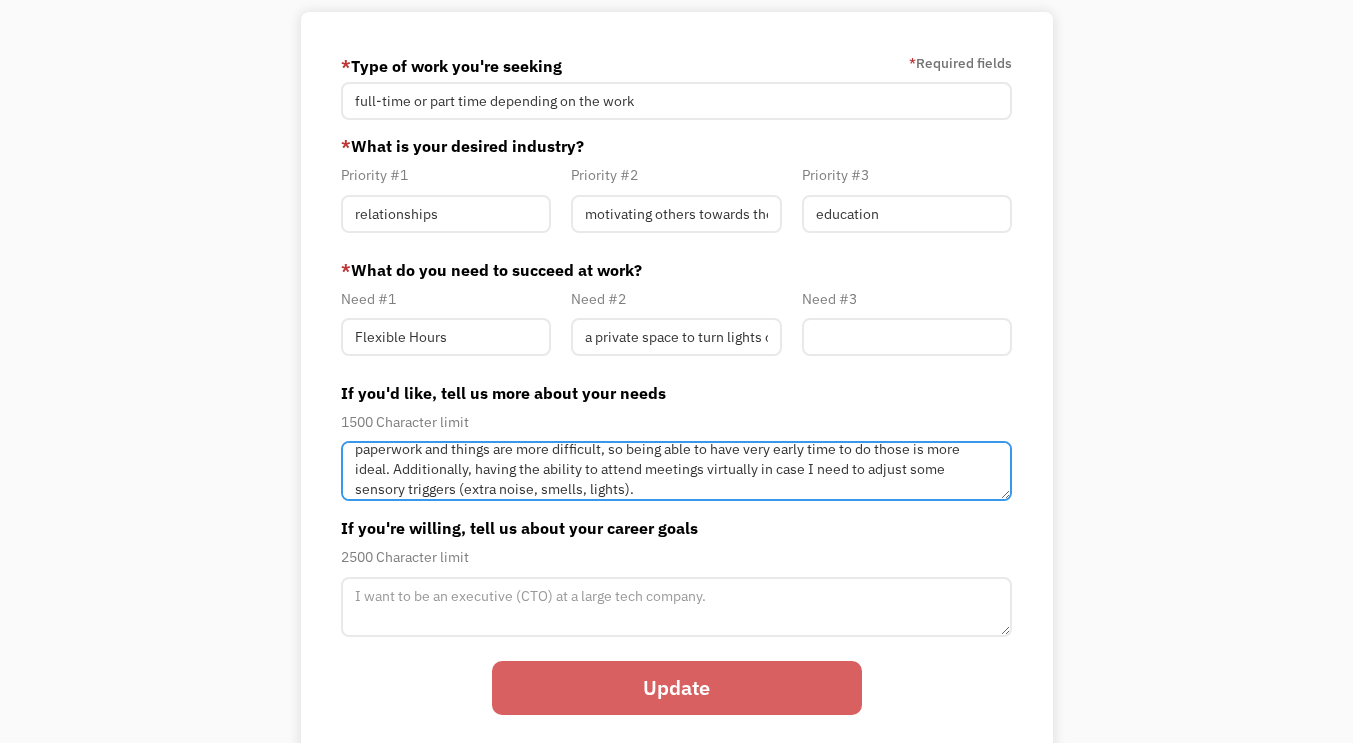 type on "I work mostthe best in the morning time. So having the ability to start work very early would be ideal, as the pain tends to increase towards the end of the day. I am still able to work with people, but paperwork and things are more difficult, so being able to have very early time to do those is more ideal. Additionally, having the ability to attend meetings virtually in case I need to adjust some sensory triggers (extra noise, smells, lights)." 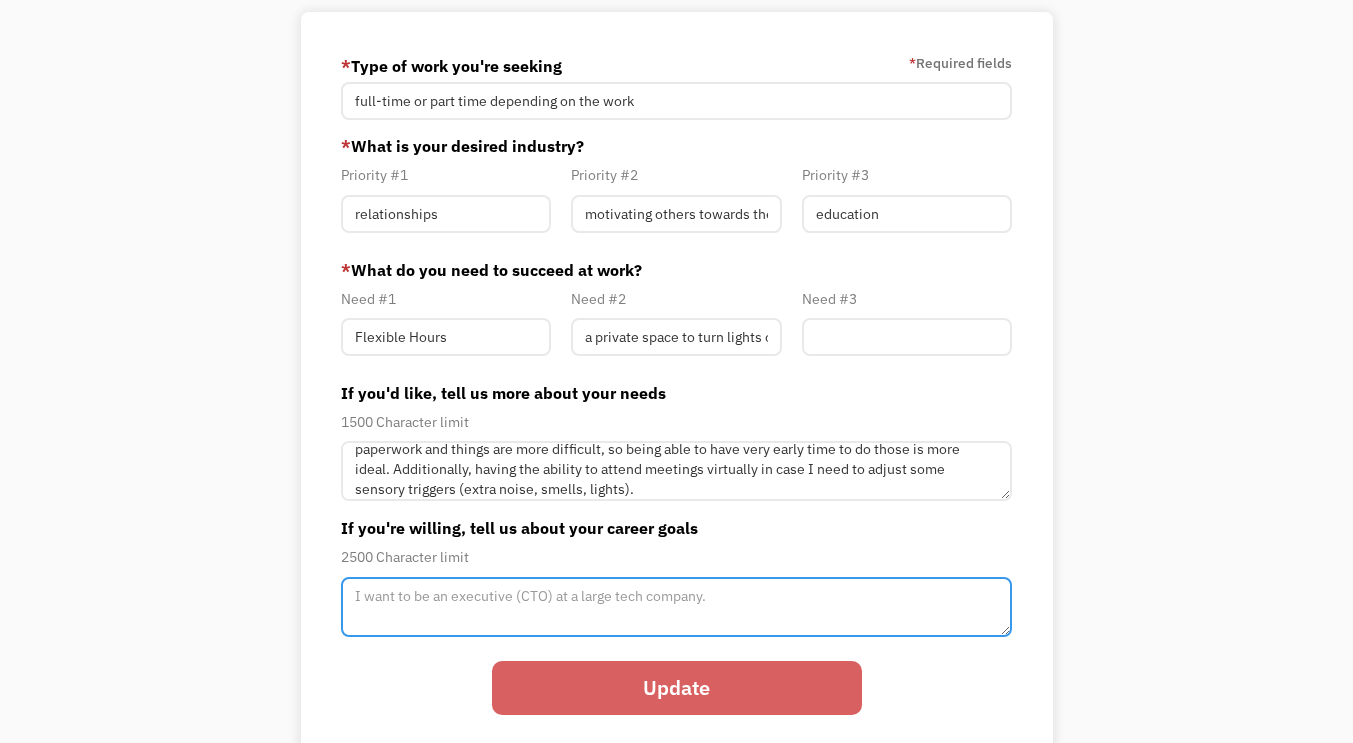 click at bounding box center (676, 471) 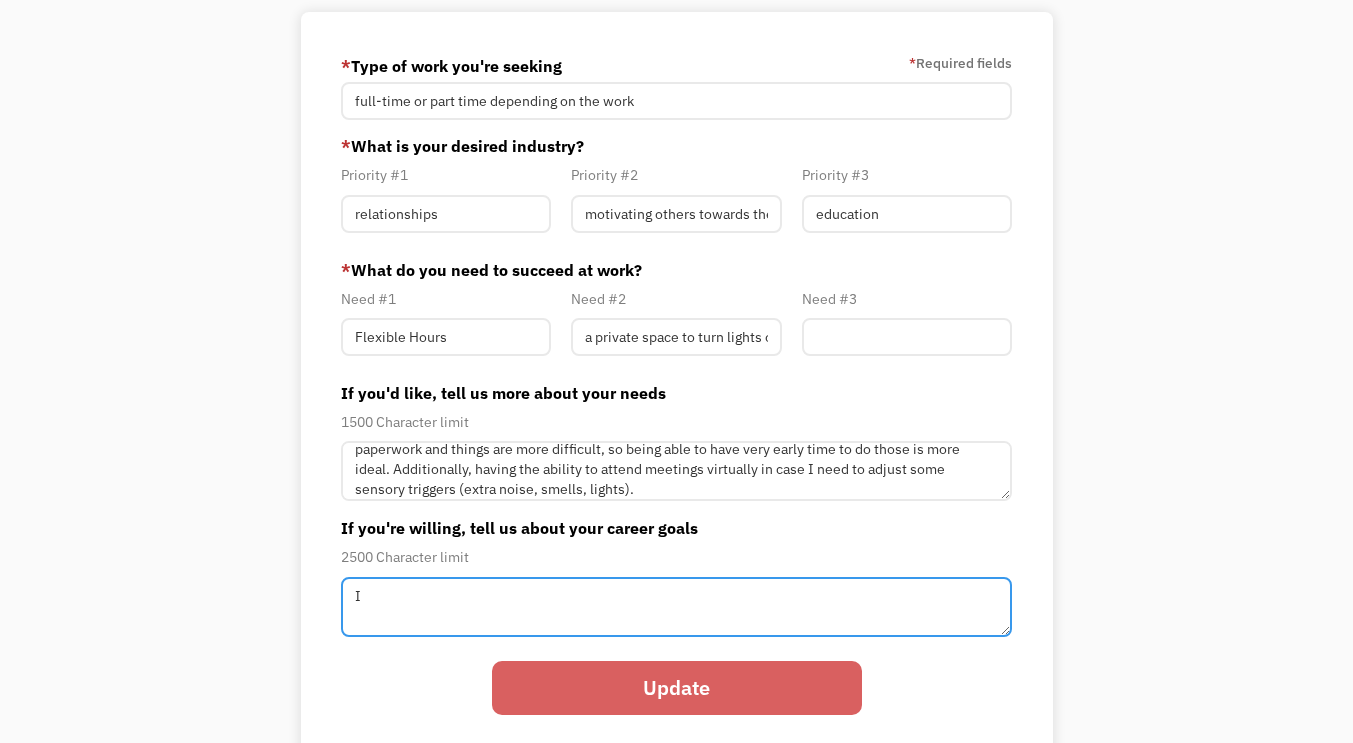 type on "I" 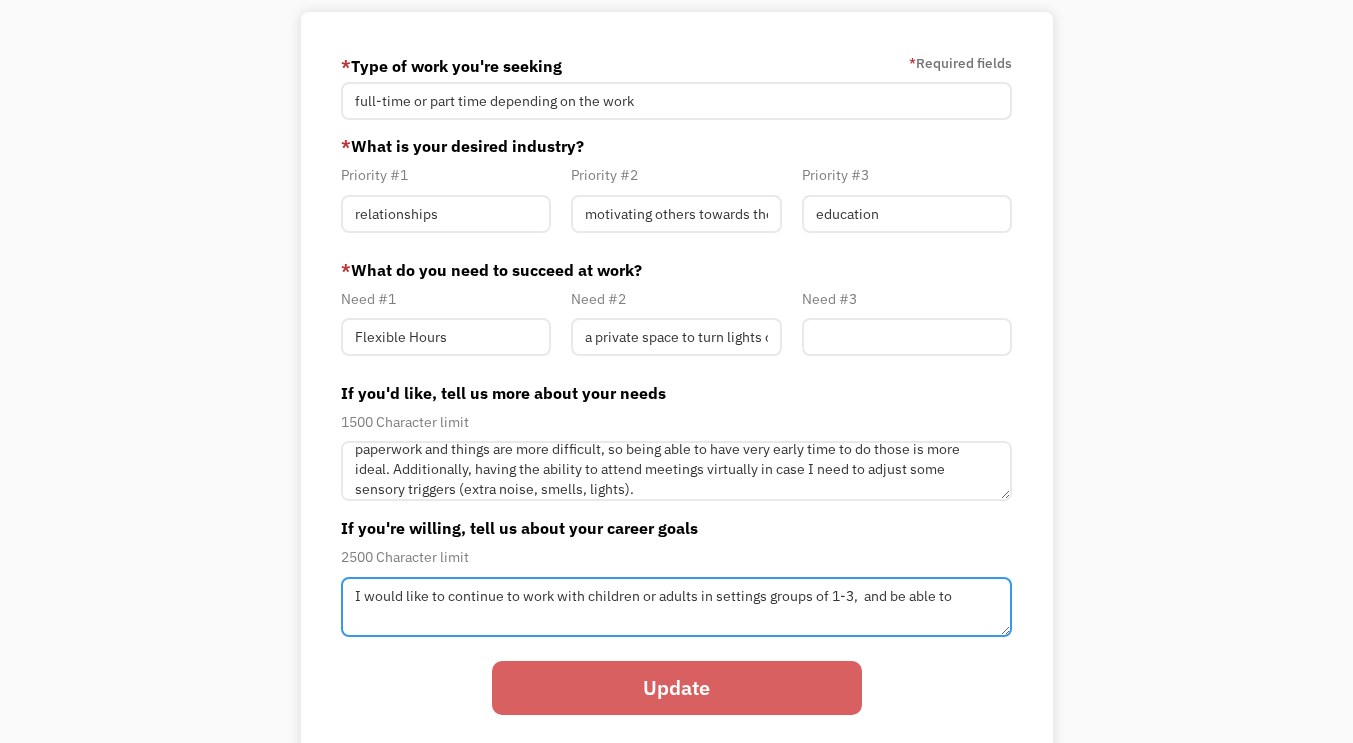 type on "I would like to continue to work with children or adults in settings groups of 1-3,  and be able to" 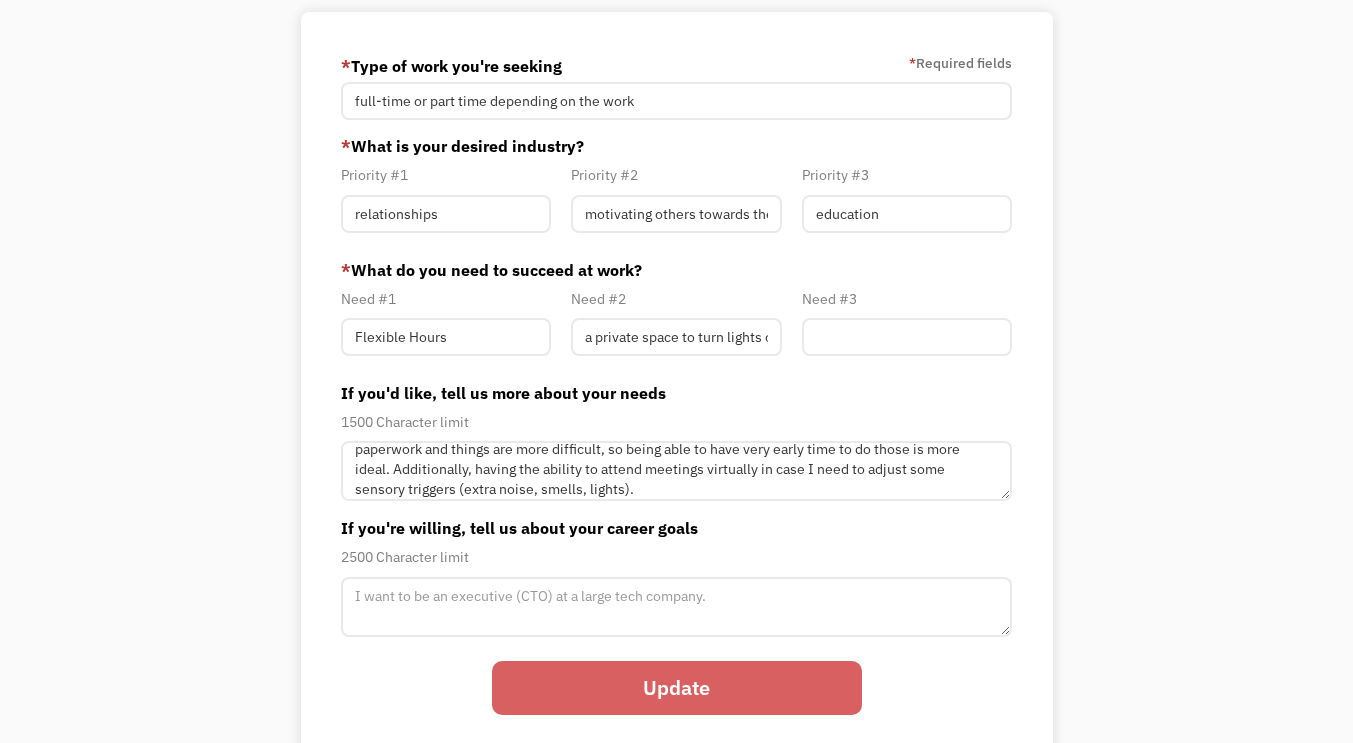 click on "Update" at bounding box center (677, 688) 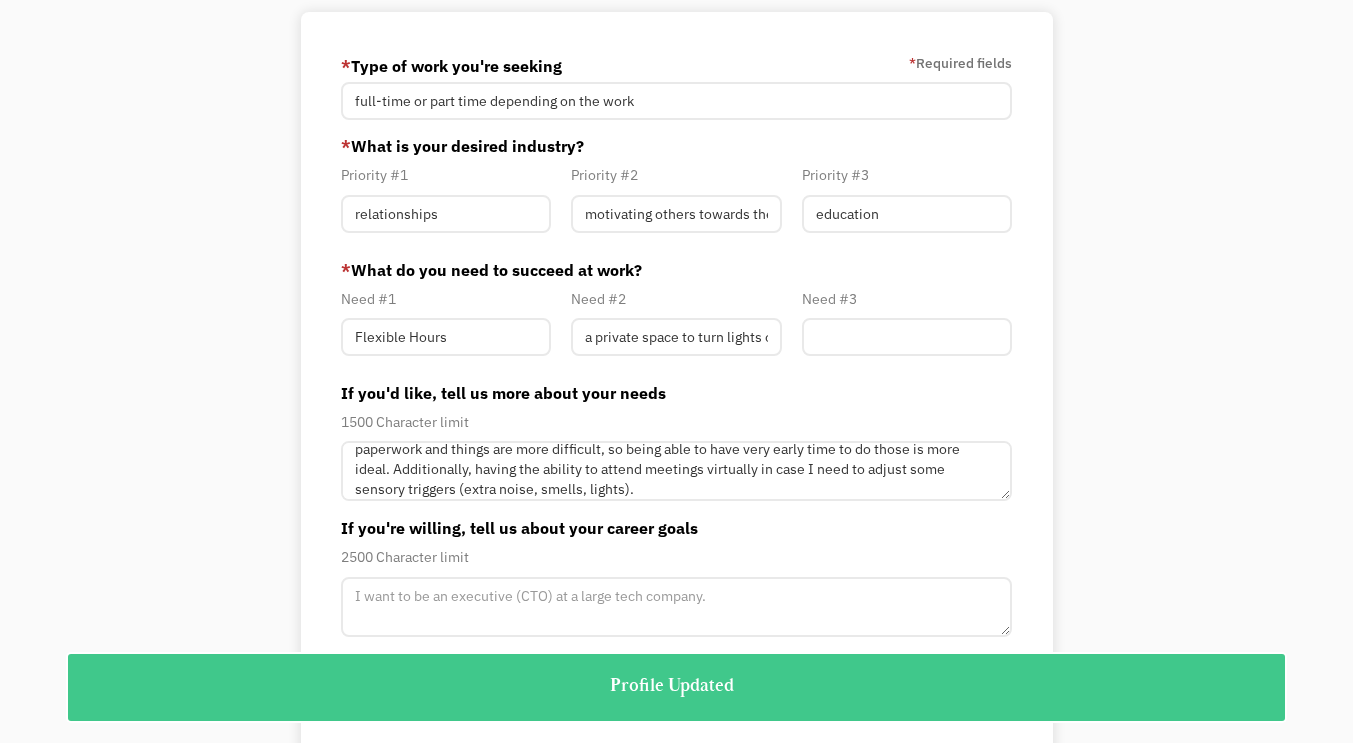 scroll, scrollTop: 0, scrollLeft: 0, axis: both 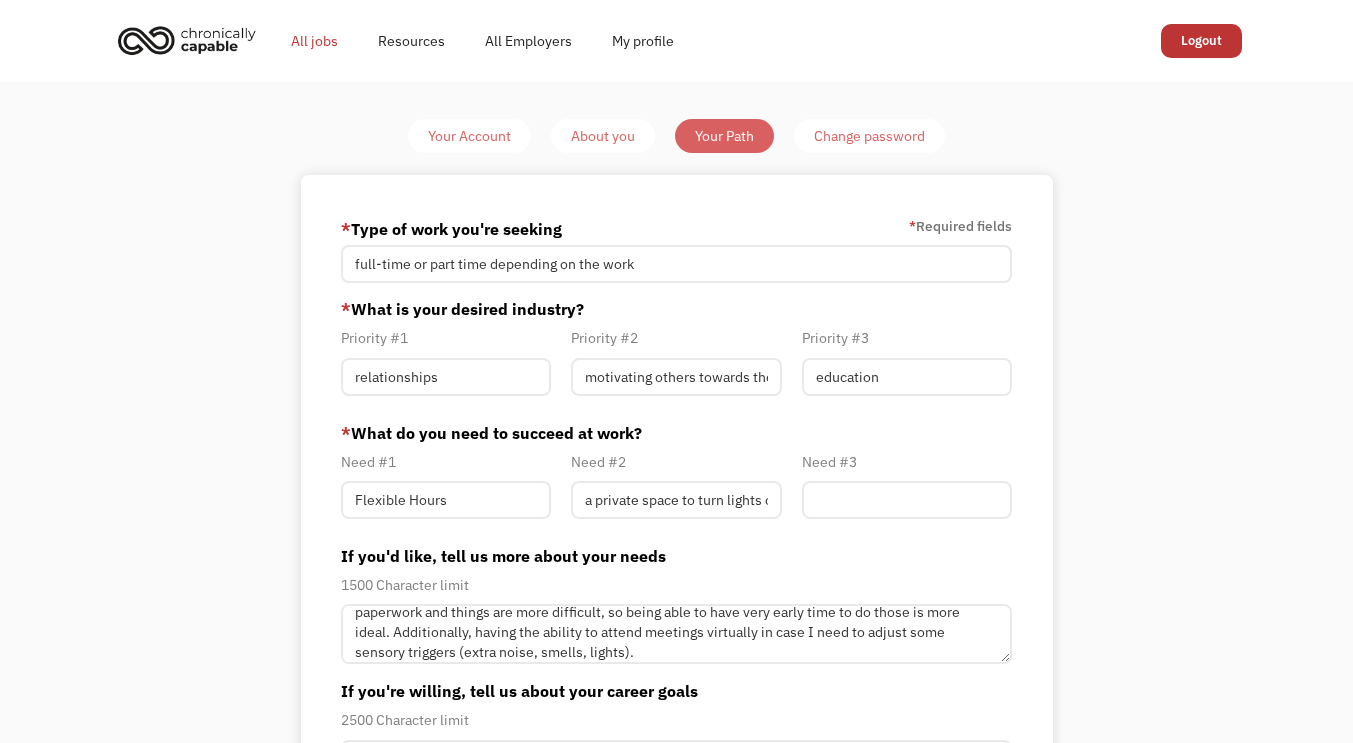 click on "All jobs" at bounding box center (314, 41) 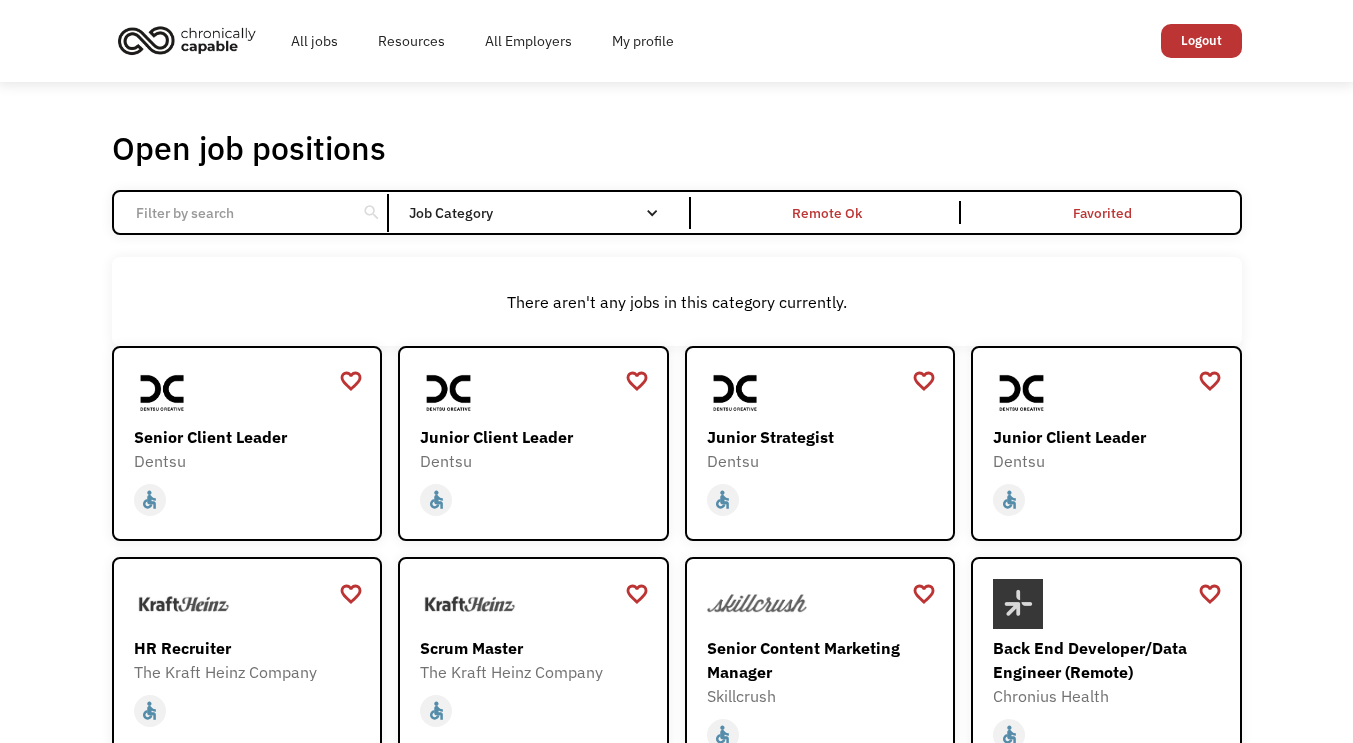 scroll, scrollTop: 0, scrollLeft: 0, axis: both 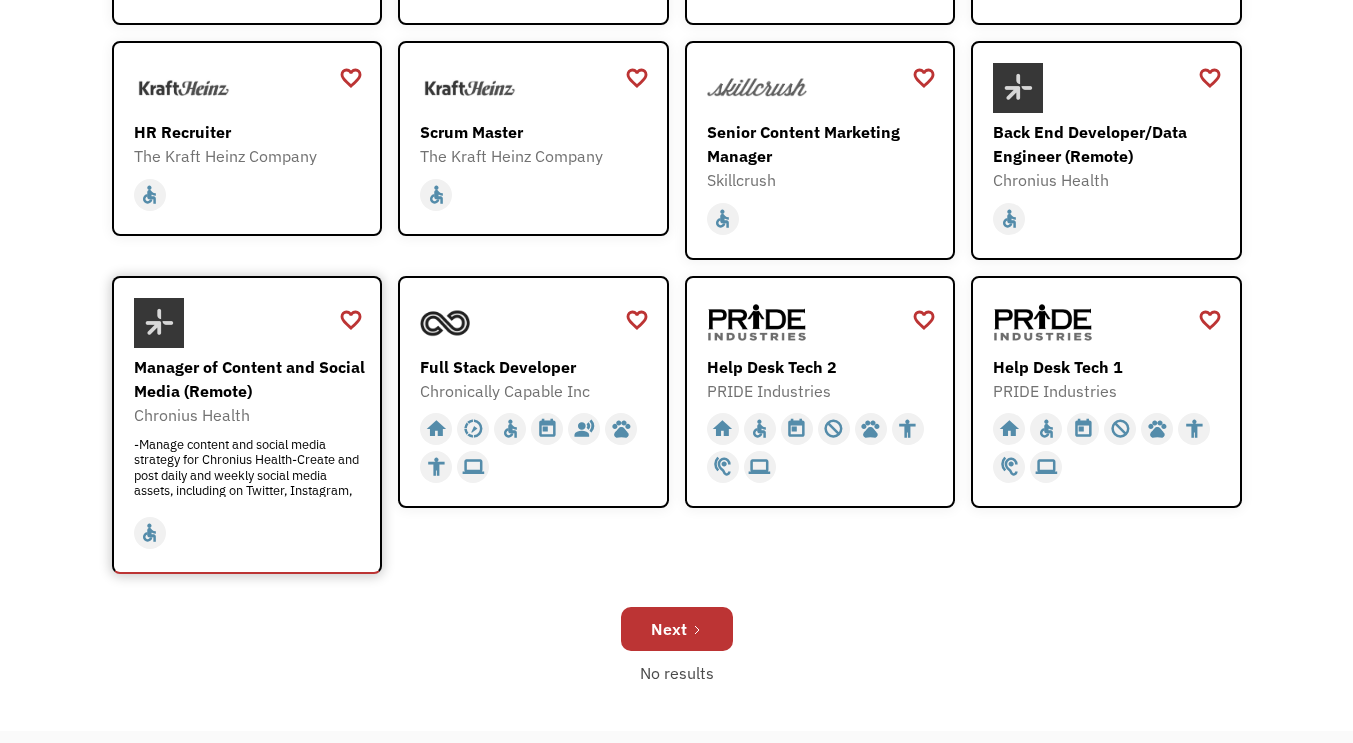 click on "Manager of Content and Social Media (Remote)" at bounding box center (250, 379) 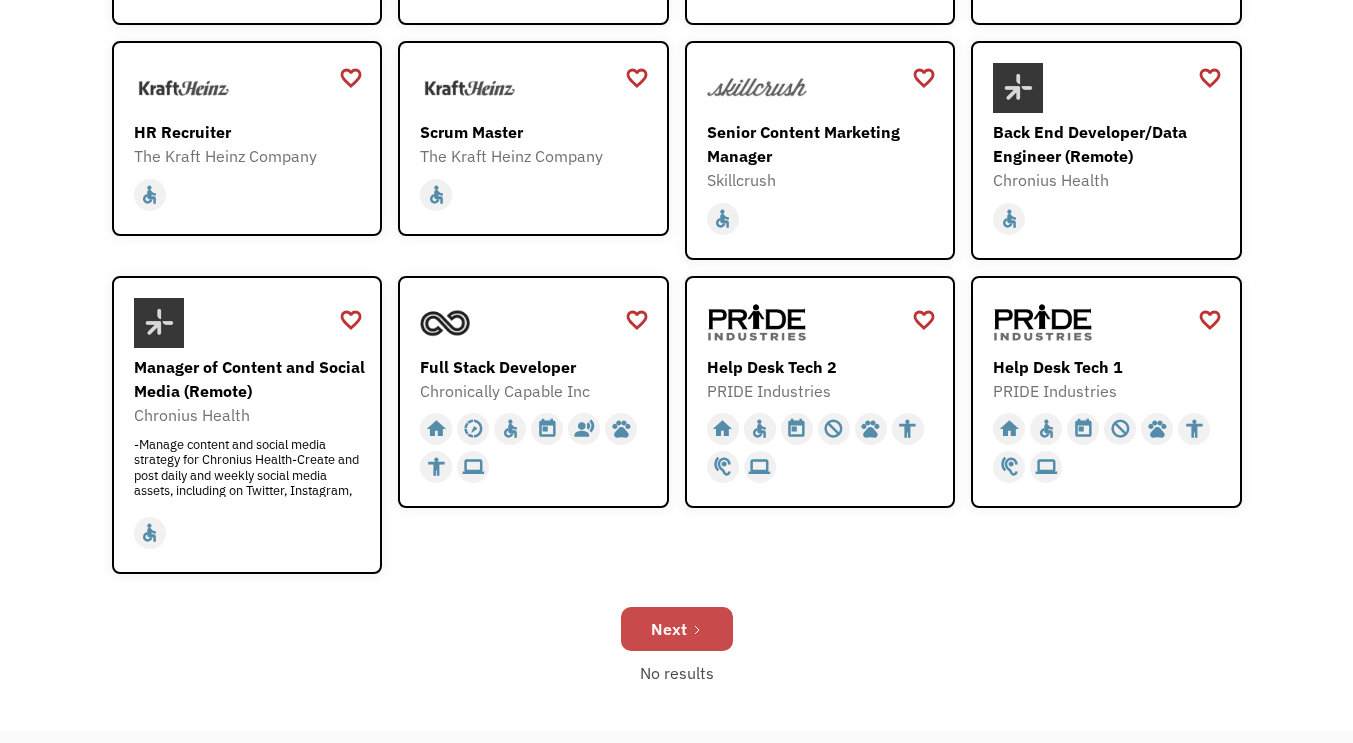 click on "Next" at bounding box center [677, 629] 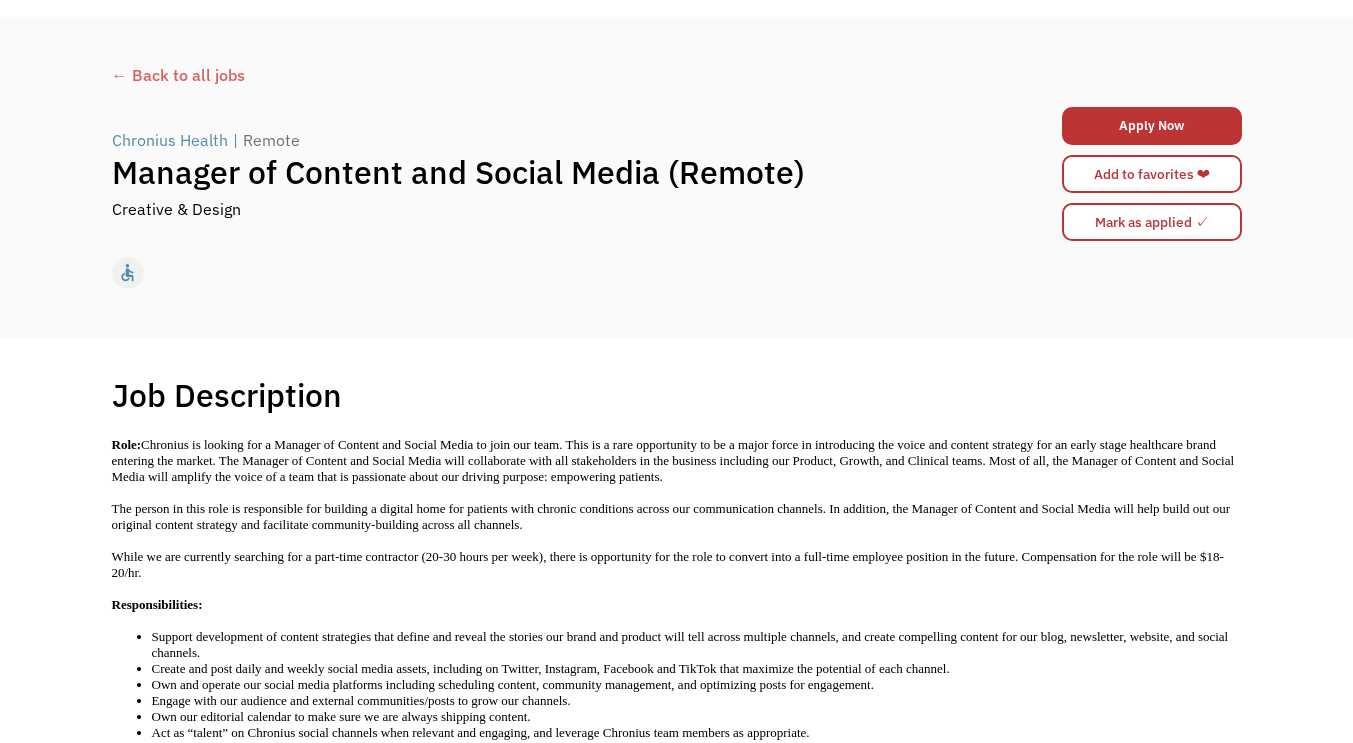 scroll, scrollTop: 265, scrollLeft: 0, axis: vertical 